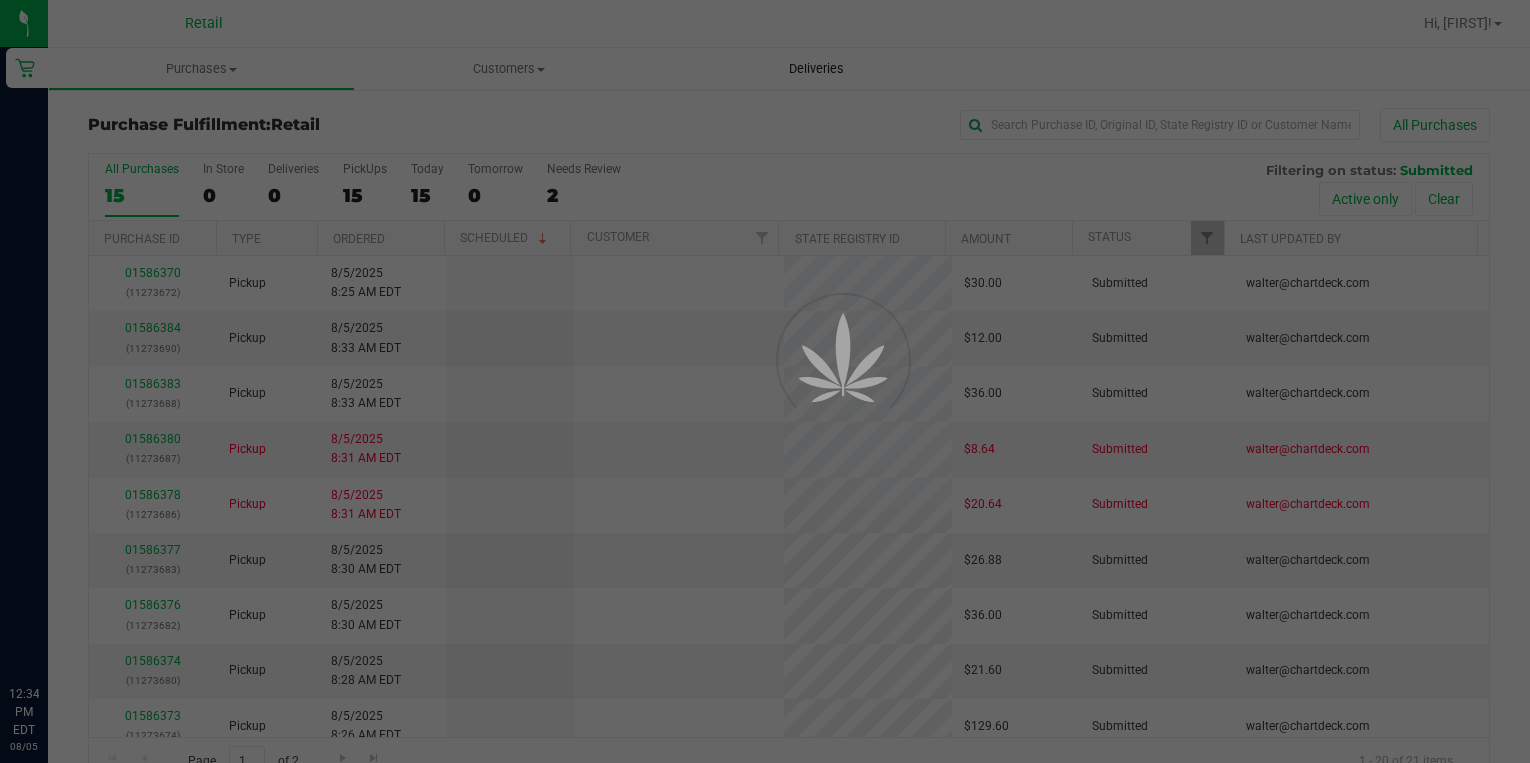 scroll, scrollTop: 0, scrollLeft: 0, axis: both 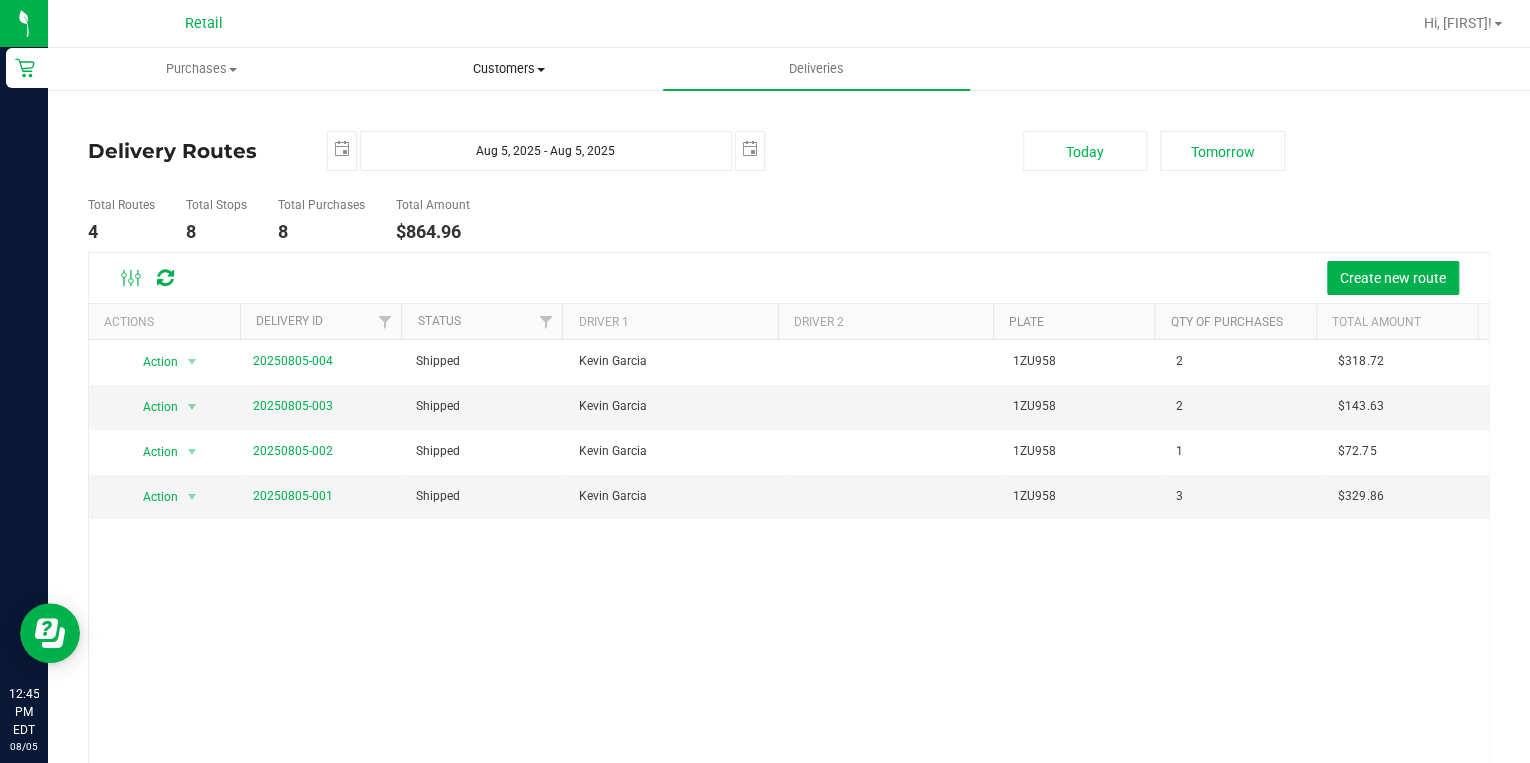 click on "Customers" at bounding box center (508, 69) 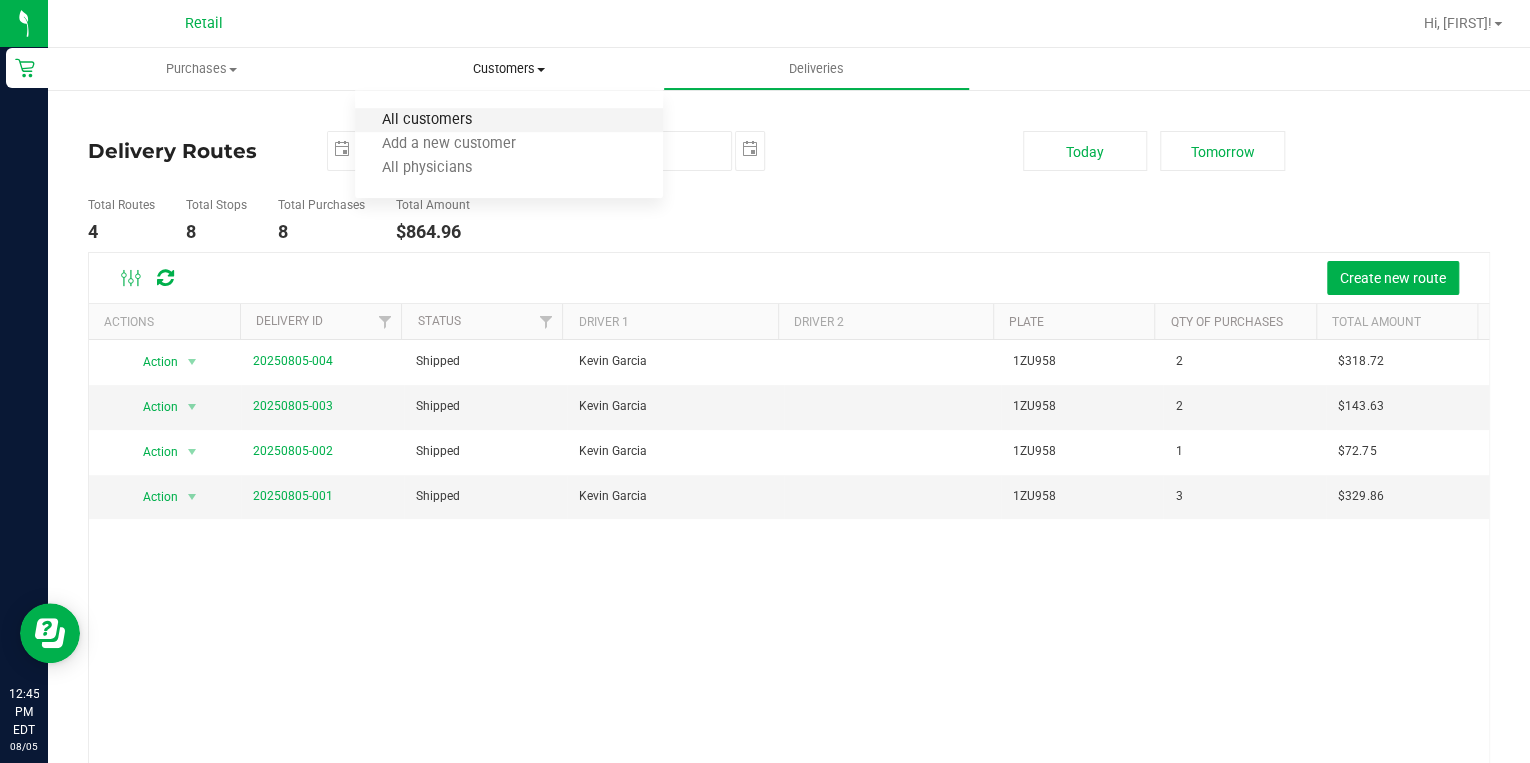click on "All customers" at bounding box center (427, 120) 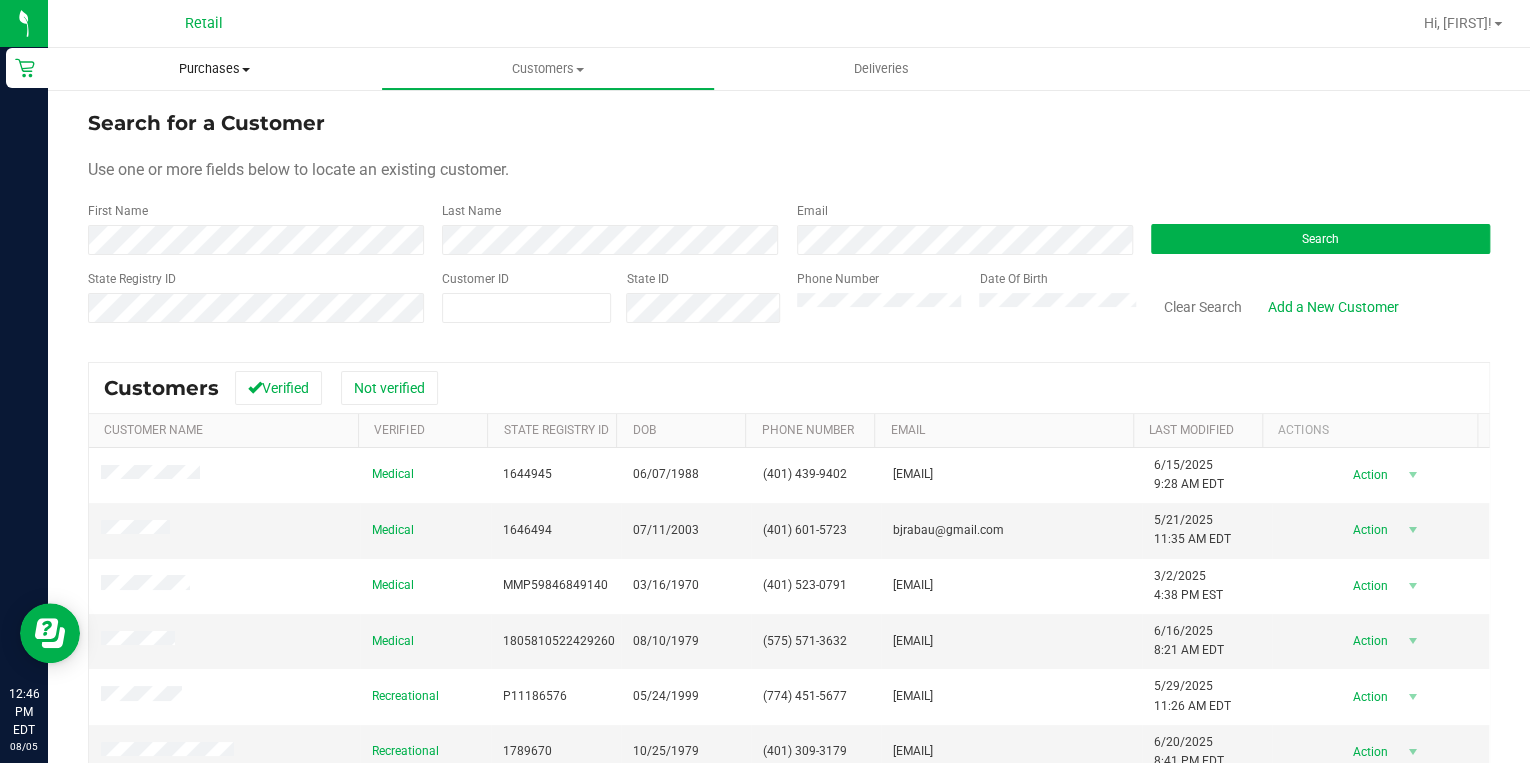 click on "Purchases
Summary of purchases
Fulfillment
All purchases" at bounding box center (214, 69) 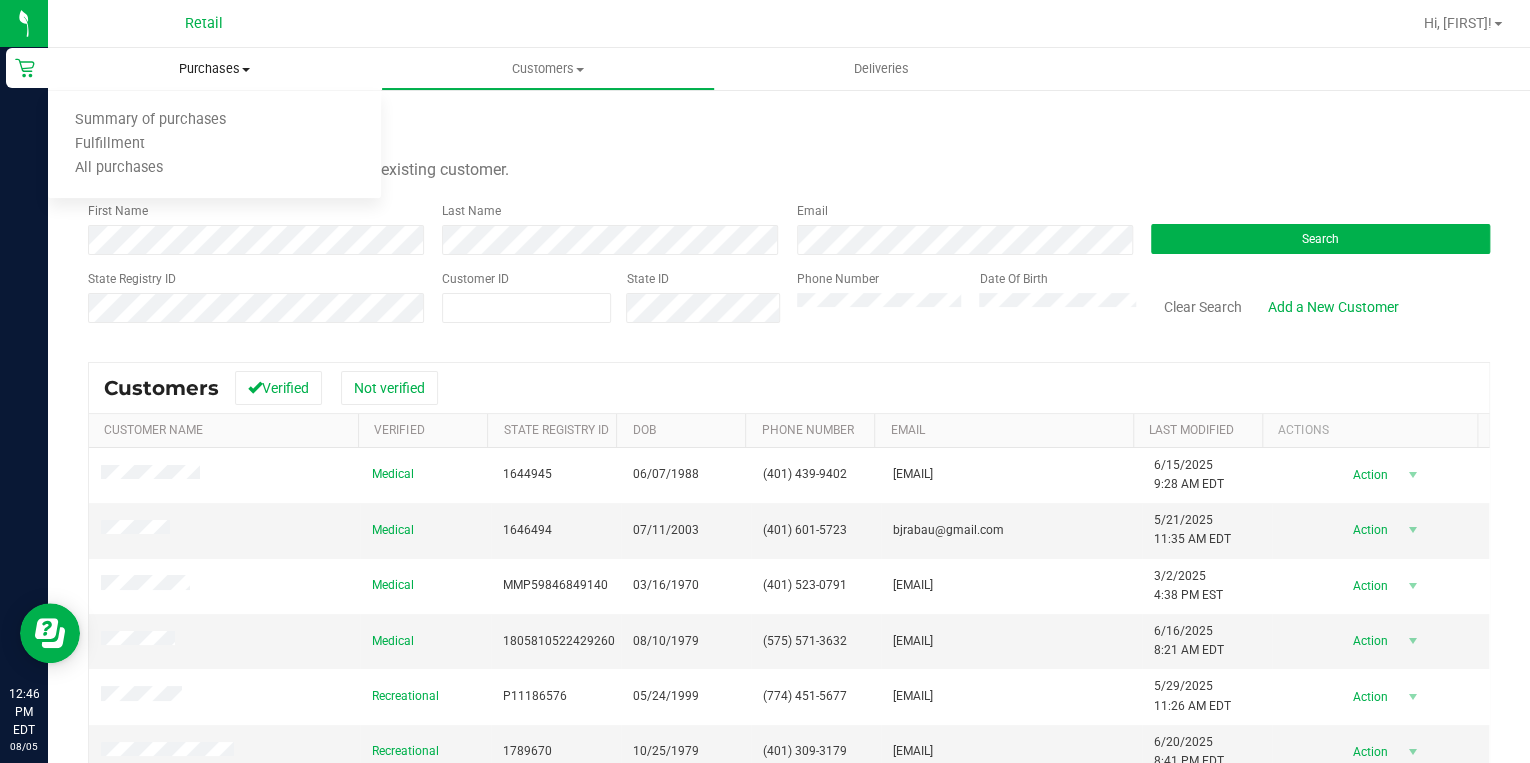 click on "Purchases" at bounding box center [214, 69] 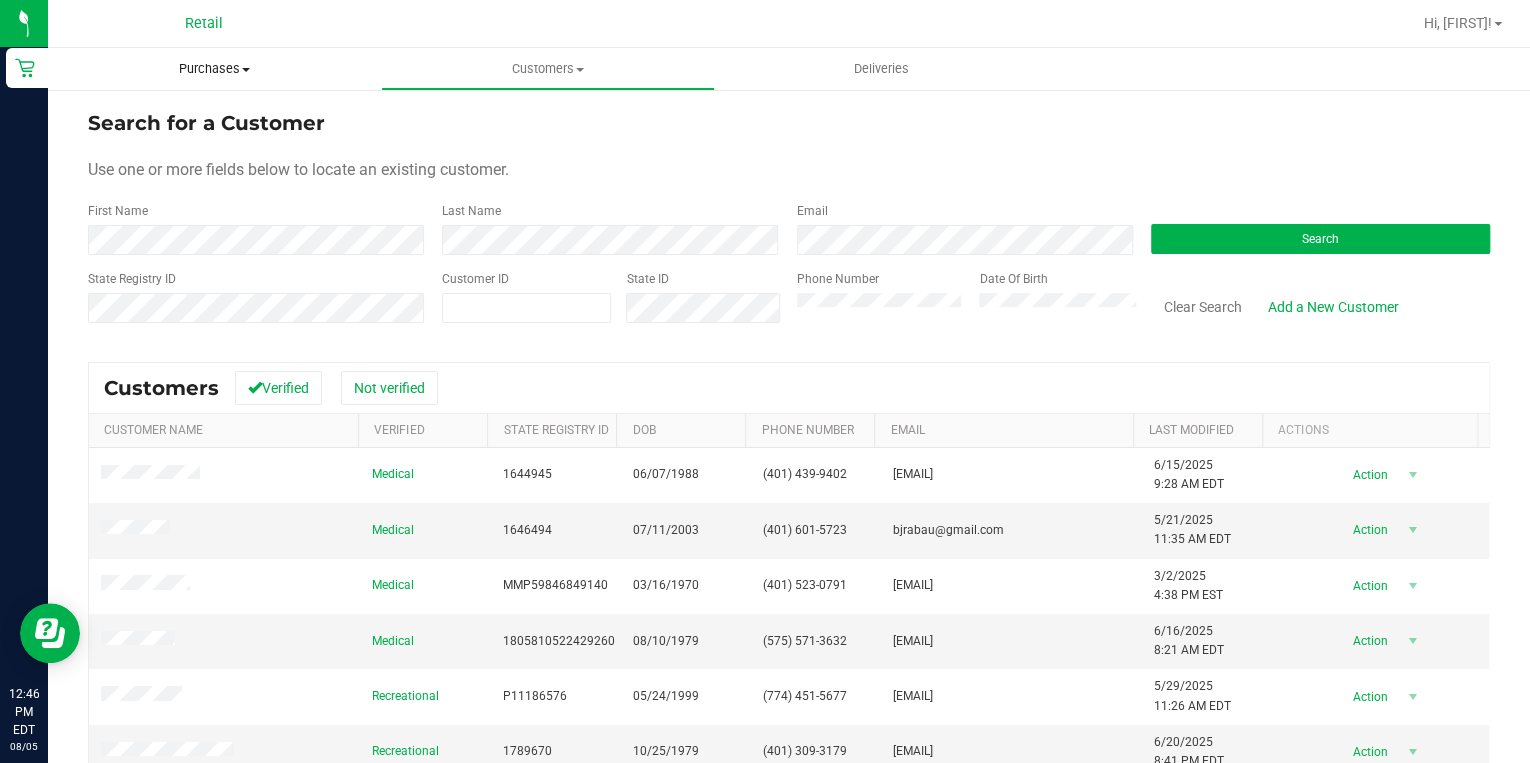 click on "Purchases
Summary of purchases
Fulfillment
All purchases" at bounding box center (214, 69) 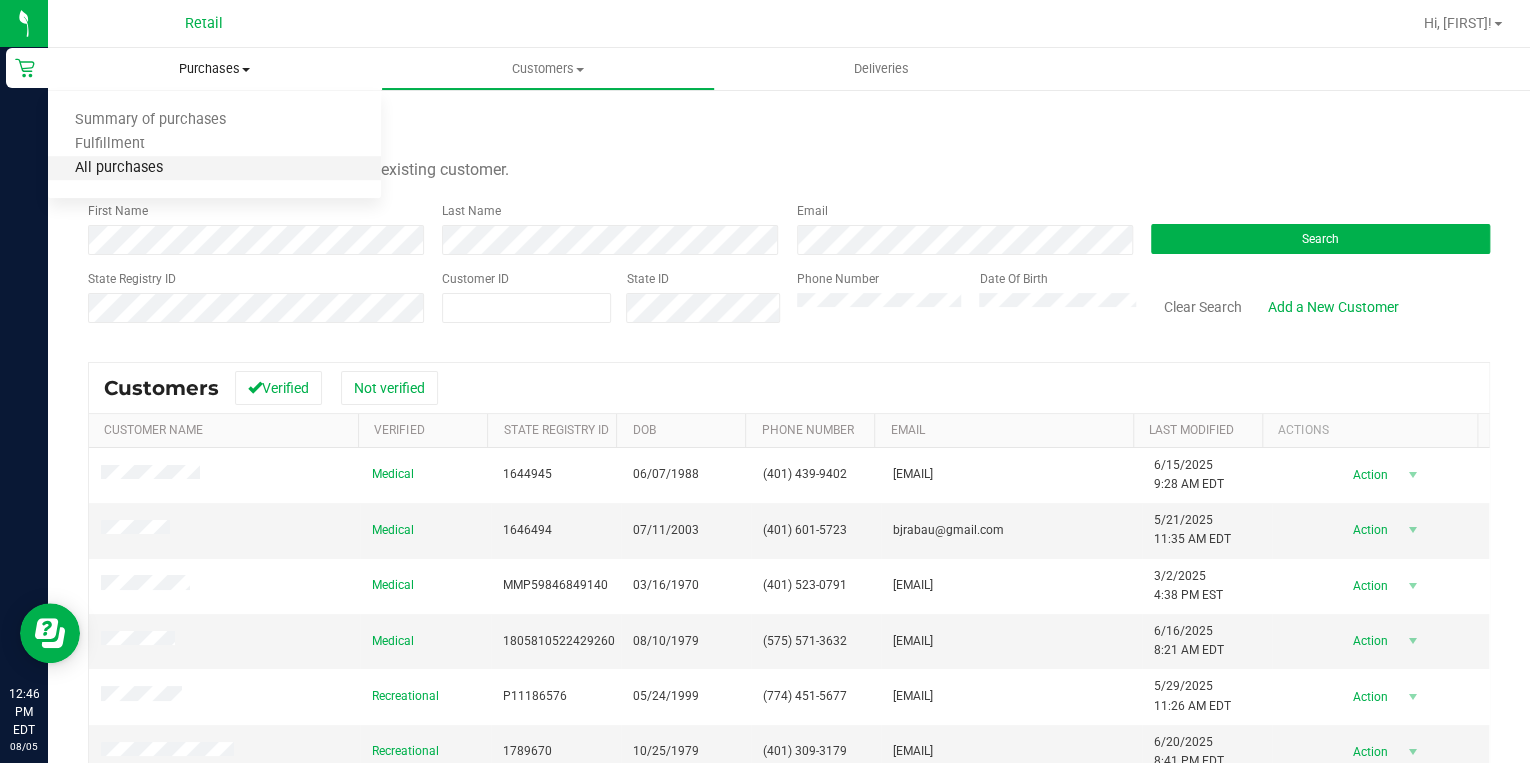 click on "All purchases" at bounding box center [119, 168] 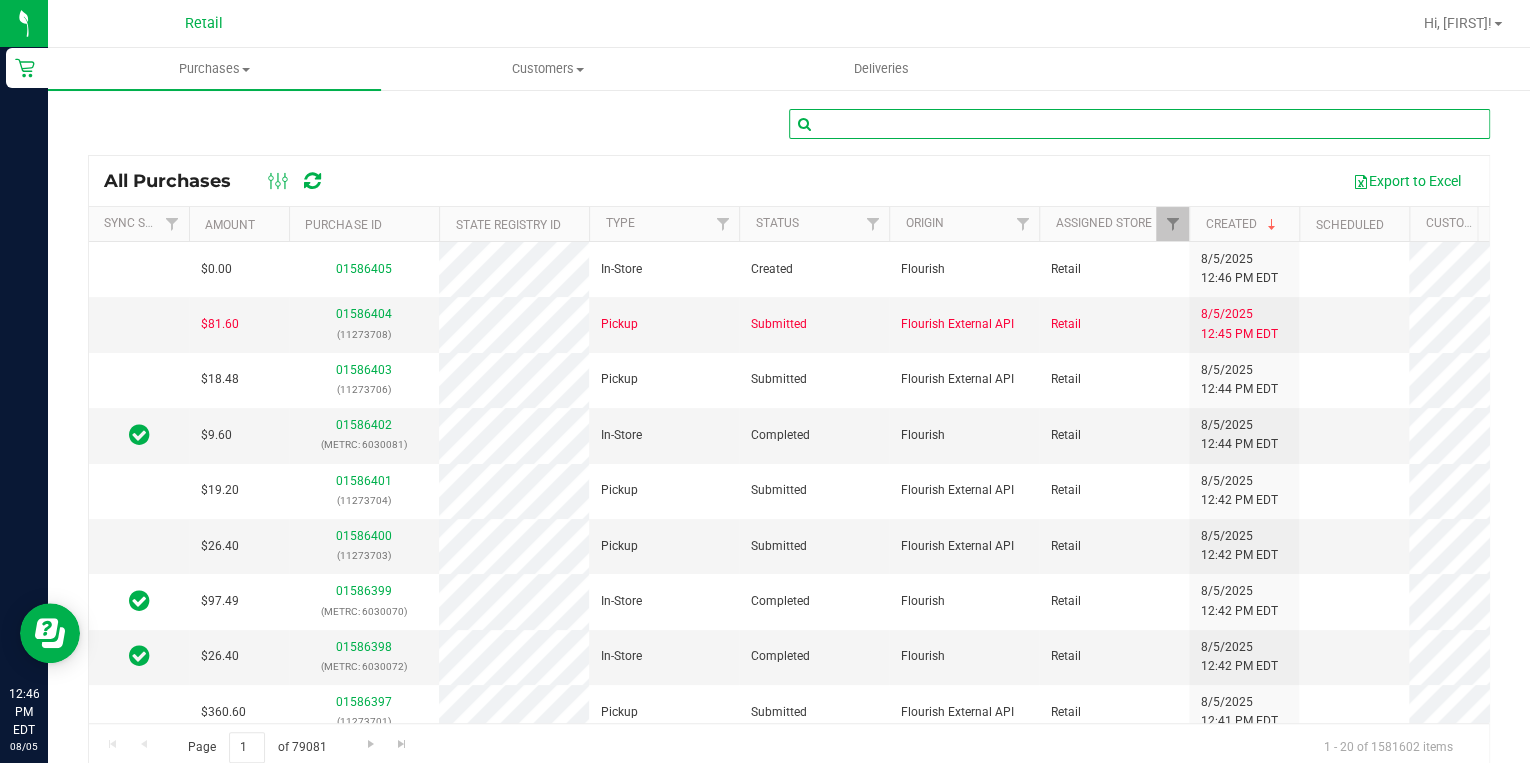 click at bounding box center (1139, 124) 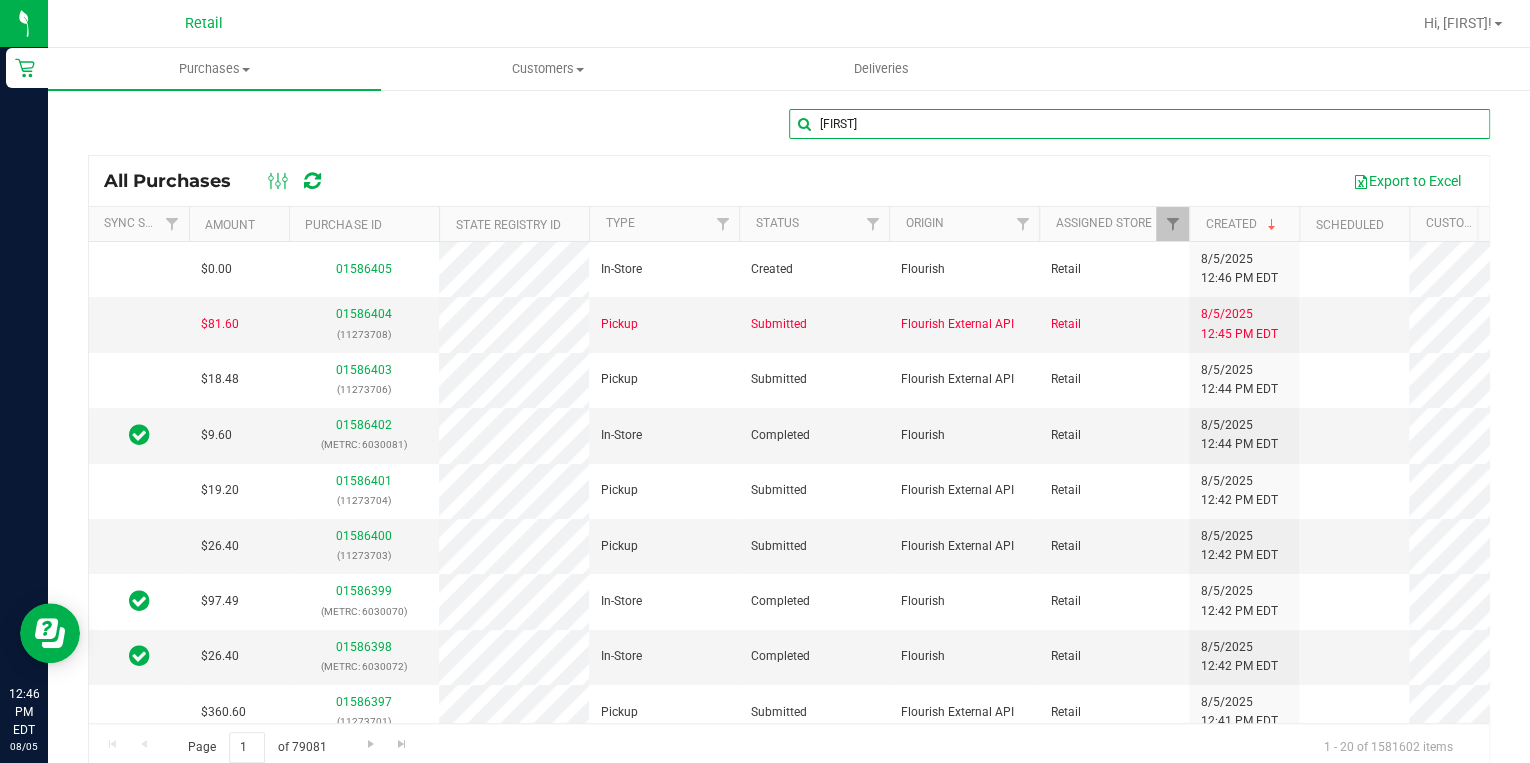 type on "[FIRST]" 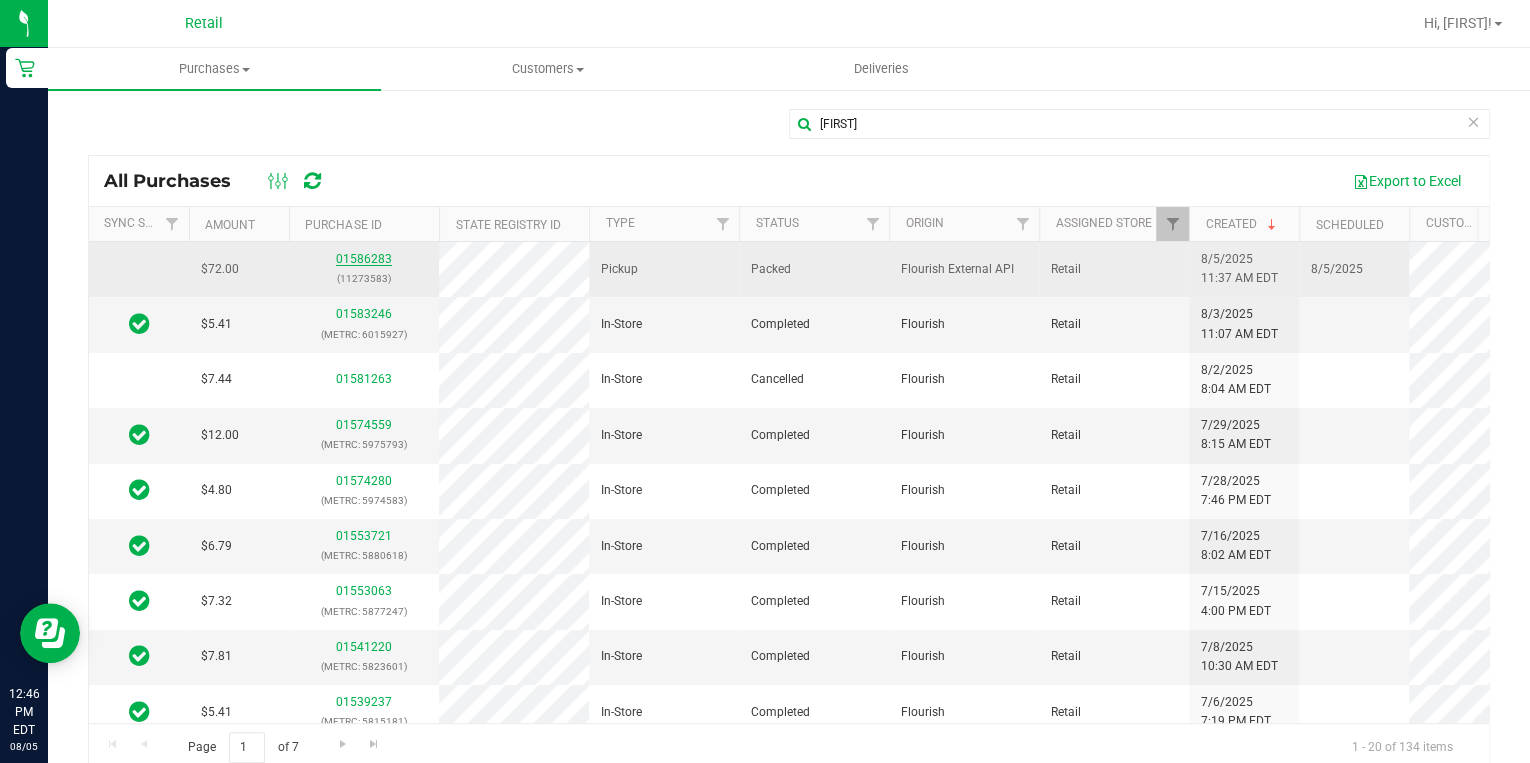 click on "01586283" at bounding box center [364, 259] 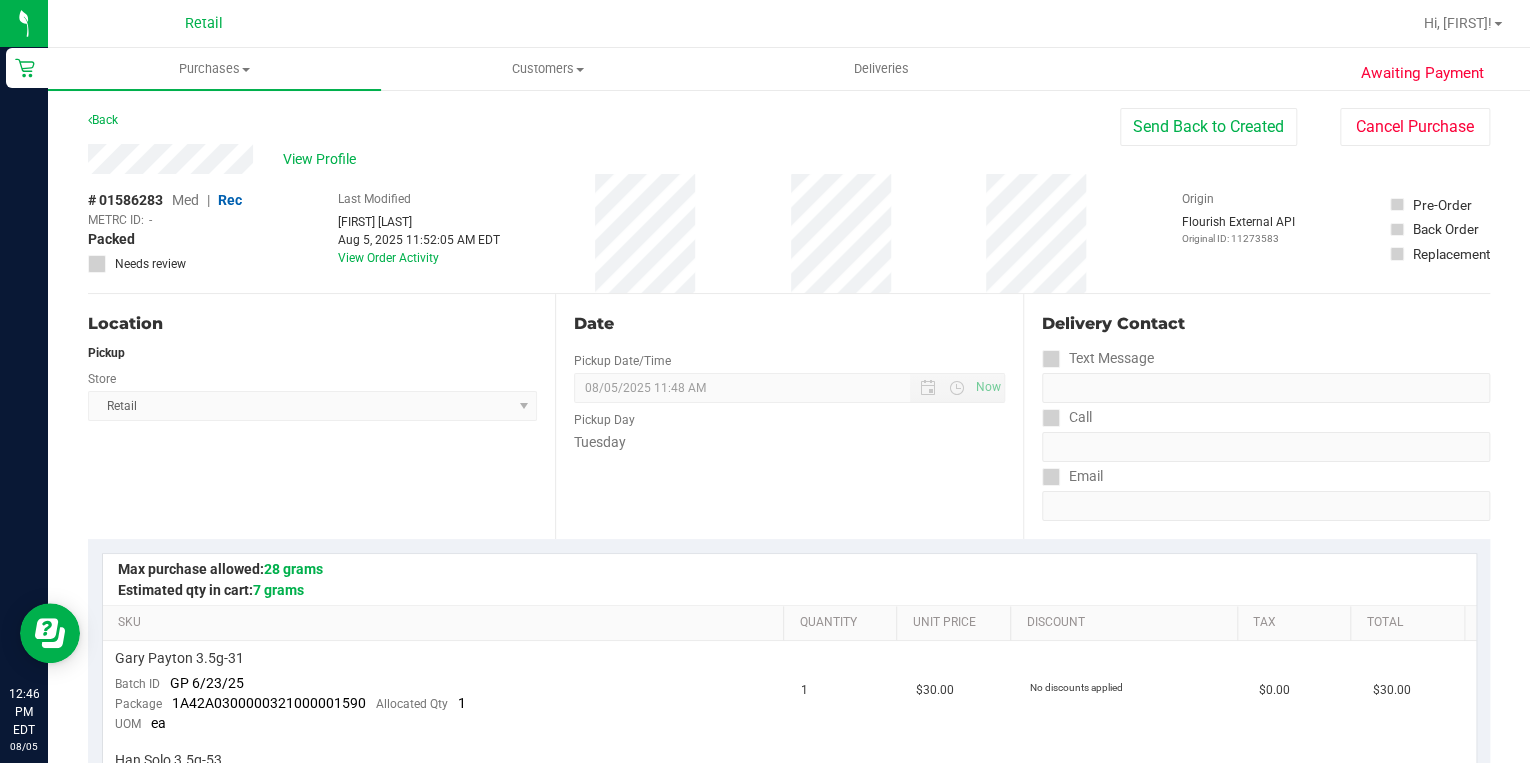 click on "View Order Activity" at bounding box center (388, 258) 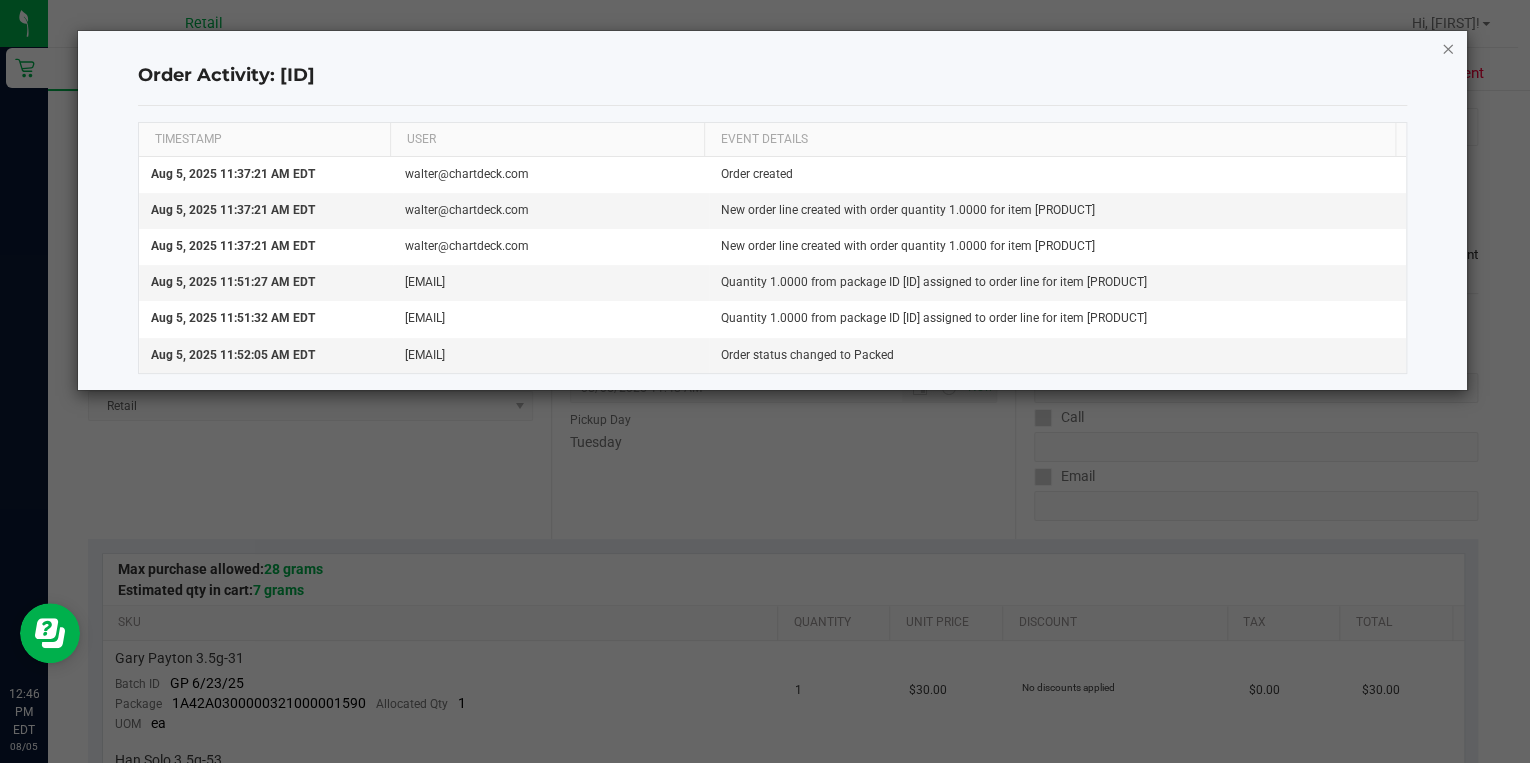 click 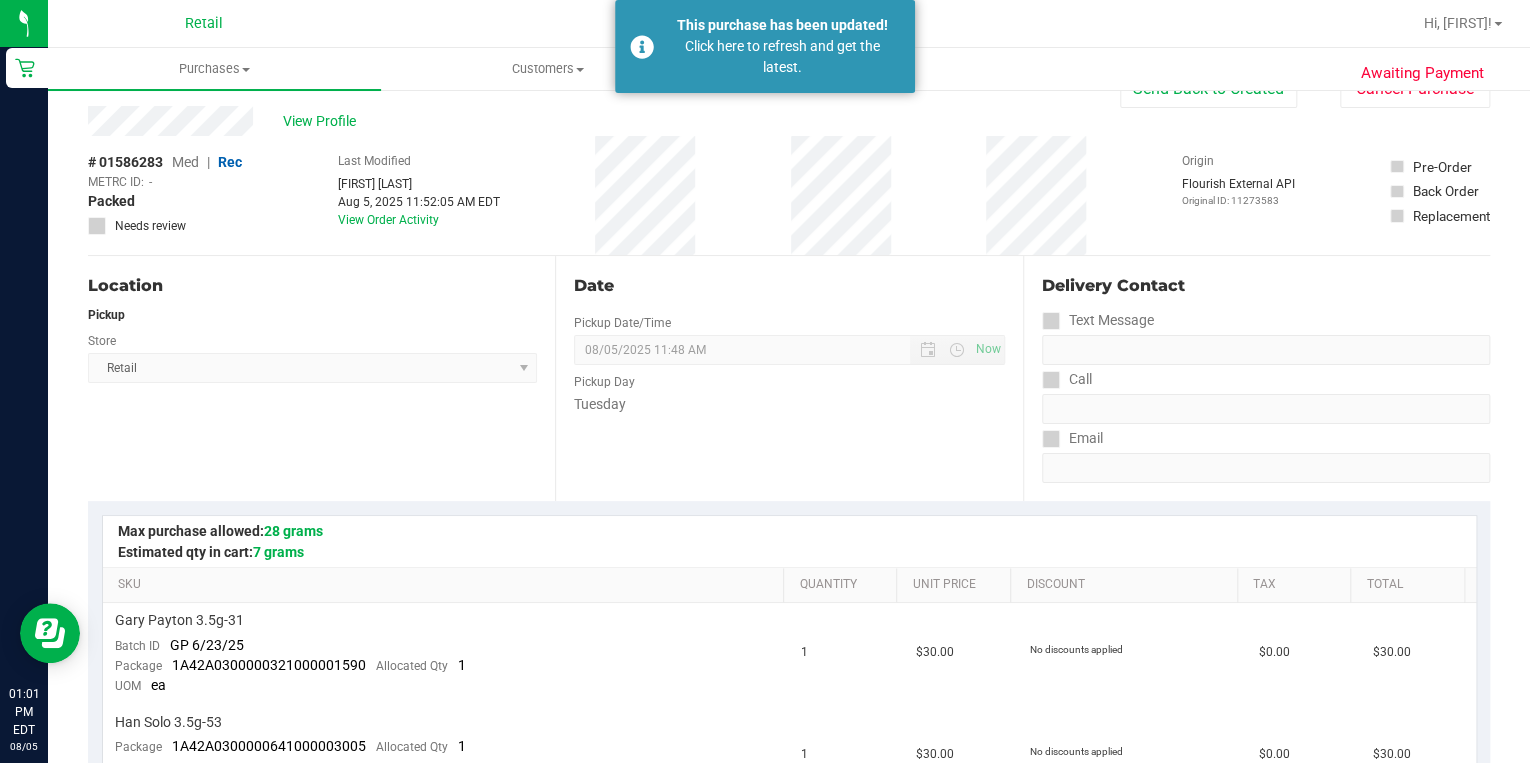scroll, scrollTop: 0, scrollLeft: 0, axis: both 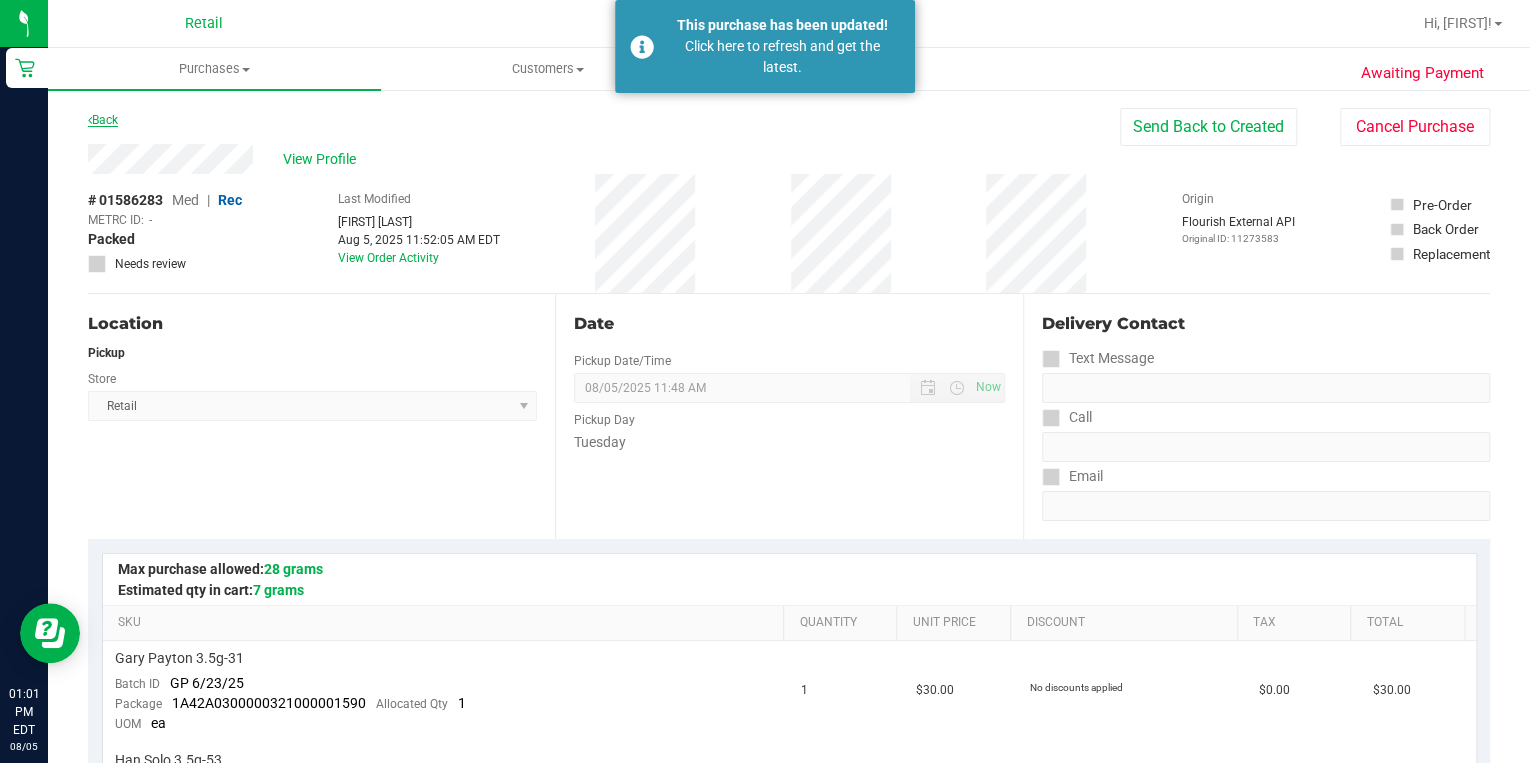 click on "Back" at bounding box center (103, 120) 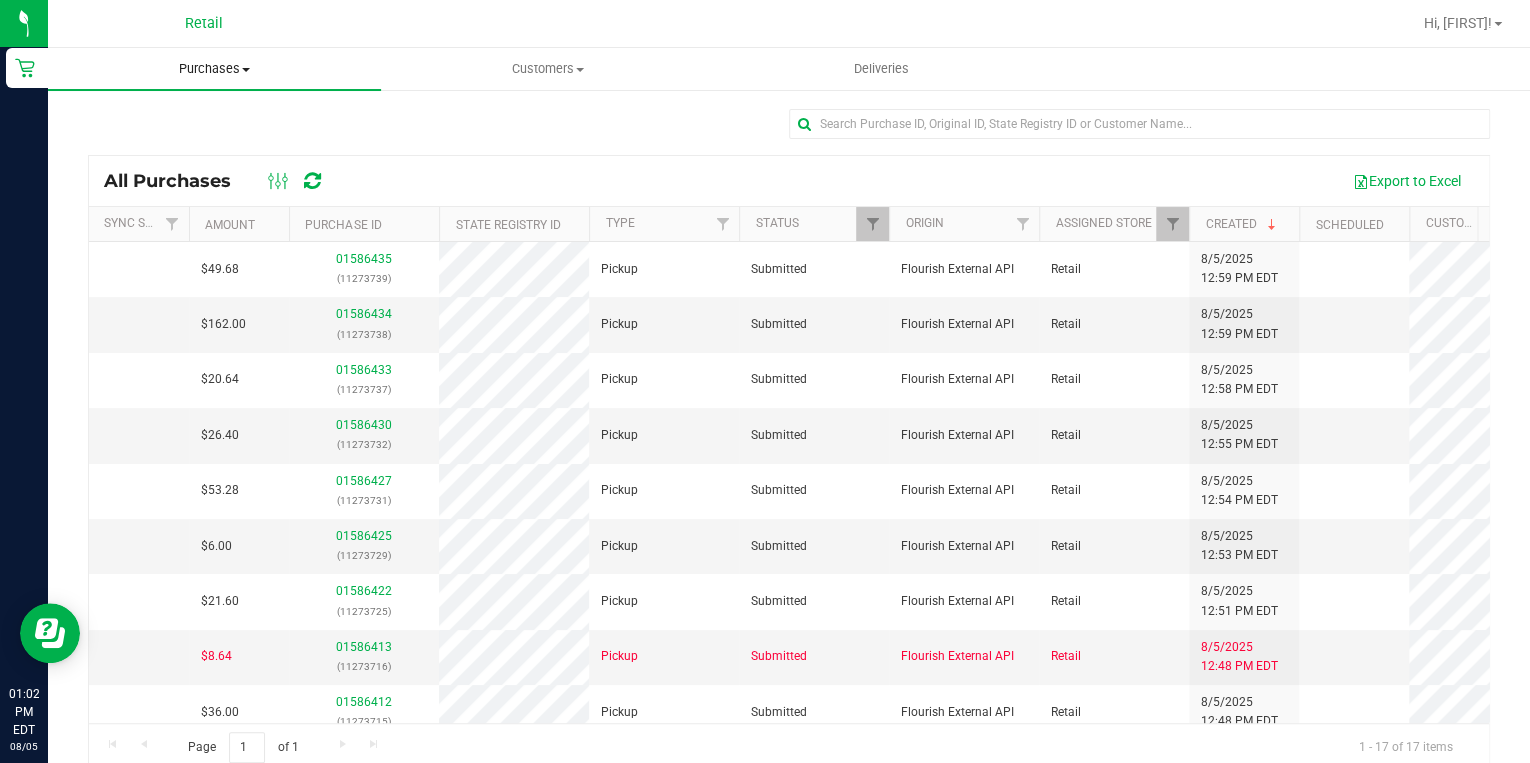 click on "Purchases" at bounding box center (214, 69) 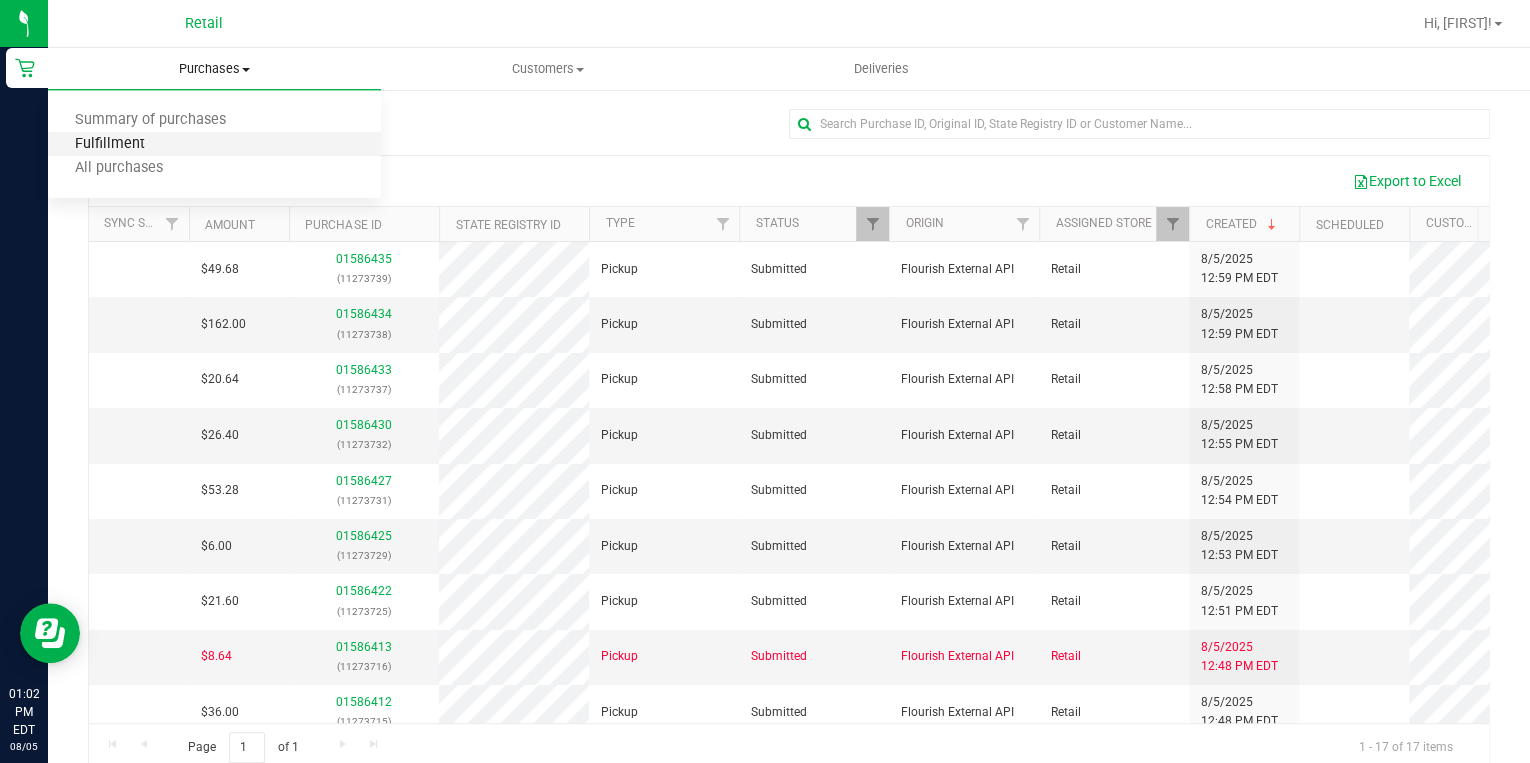 click on "Fulfillment" at bounding box center [110, 144] 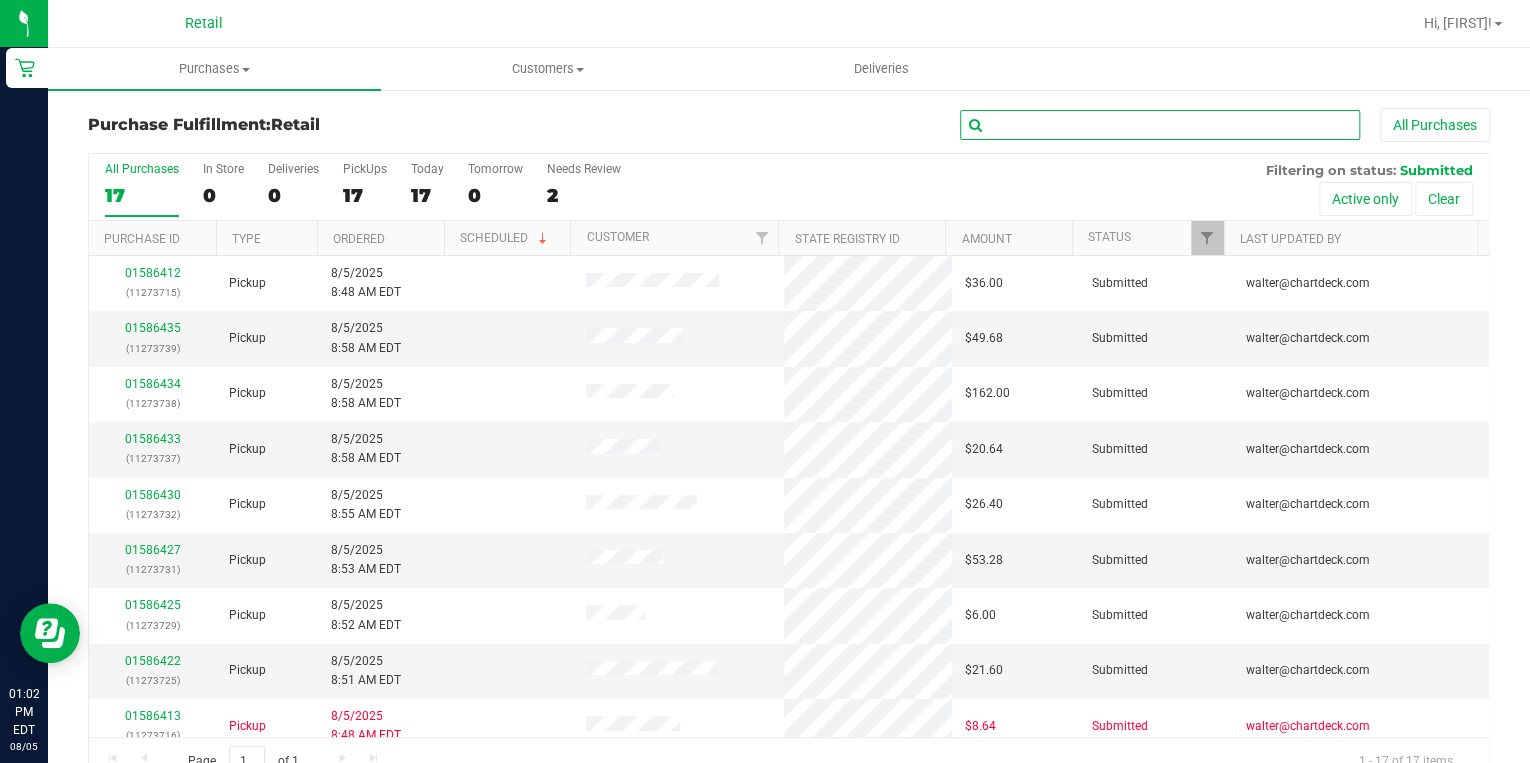 click at bounding box center (1160, 125) 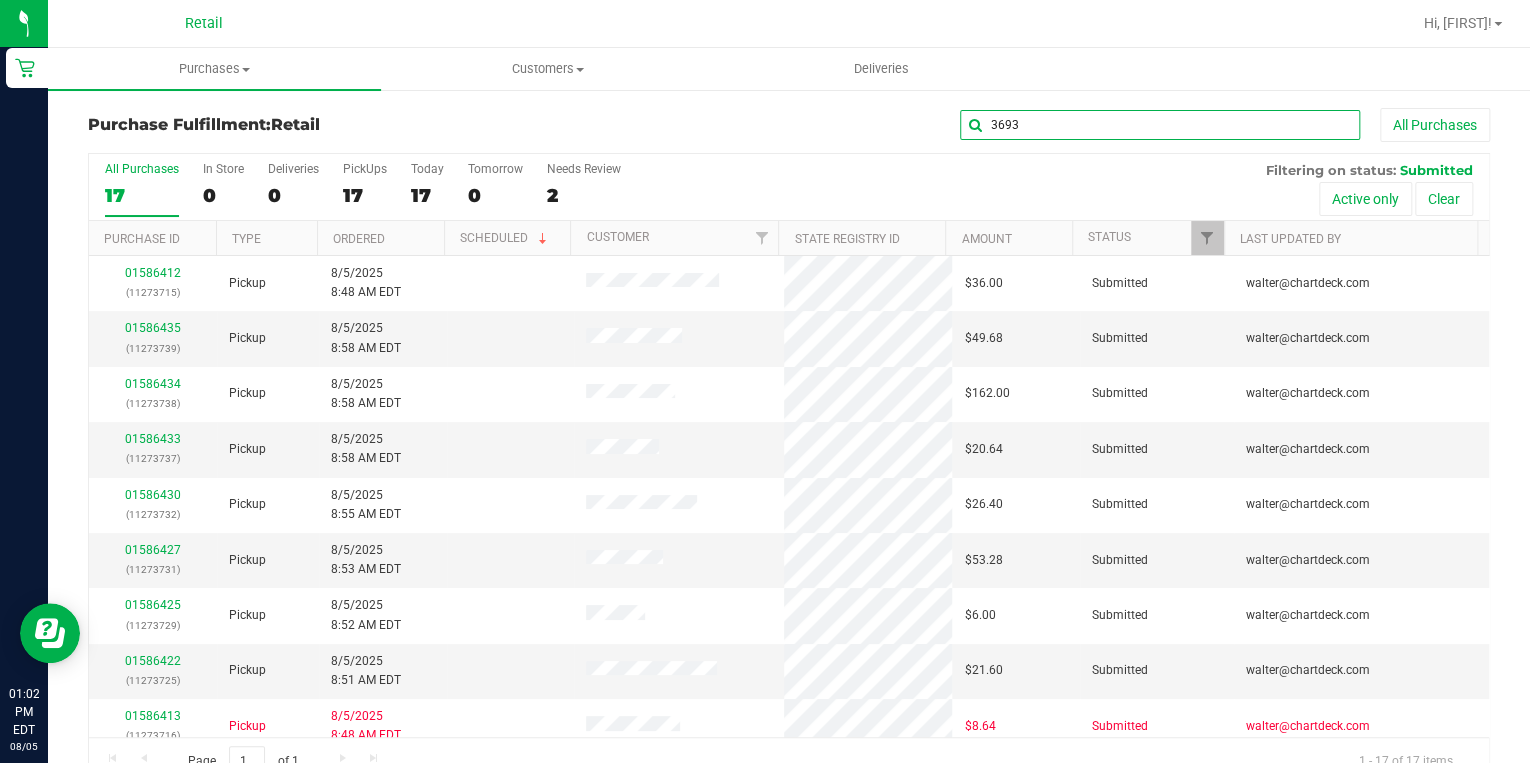 type on "3693" 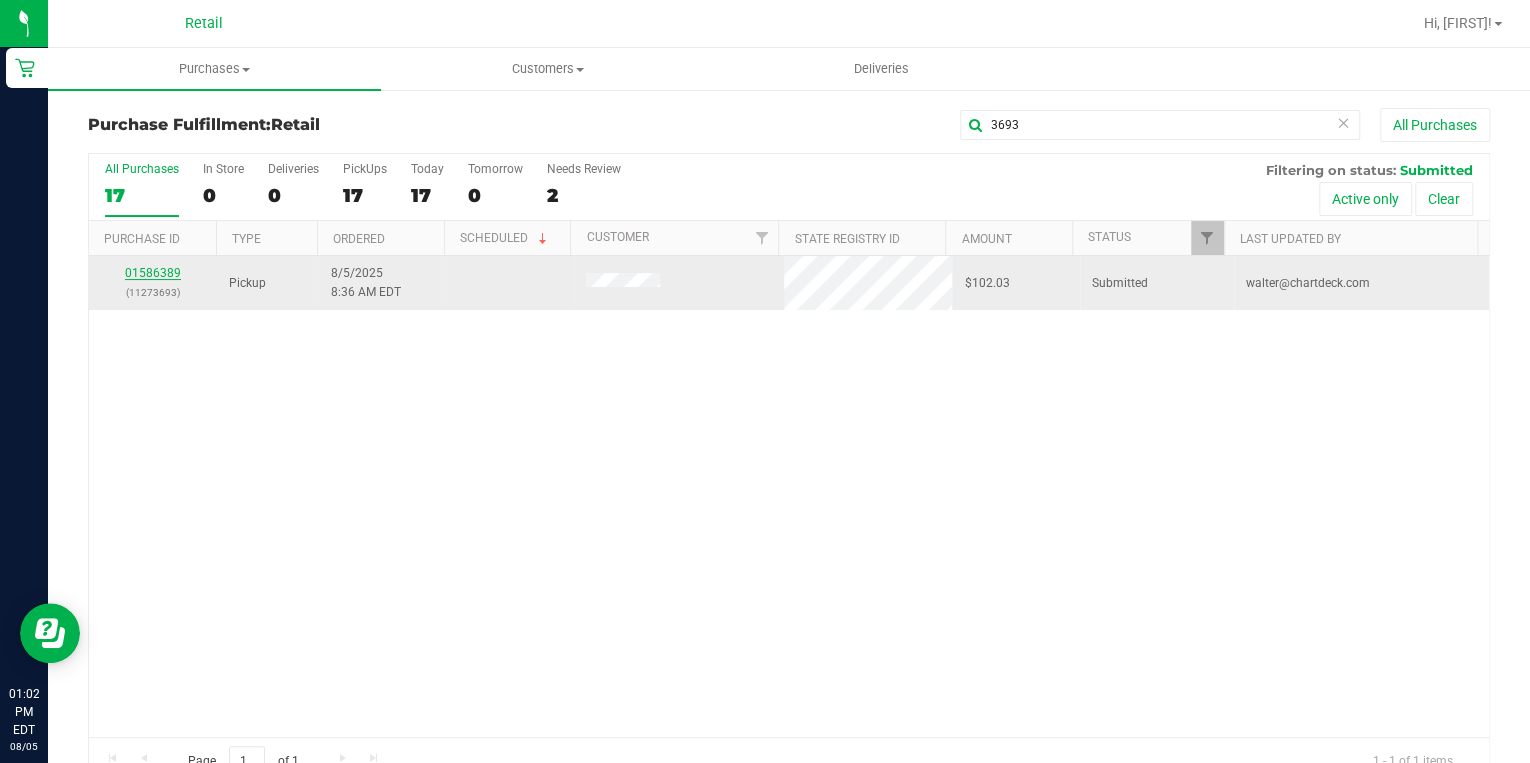 click on "01586389" at bounding box center [153, 273] 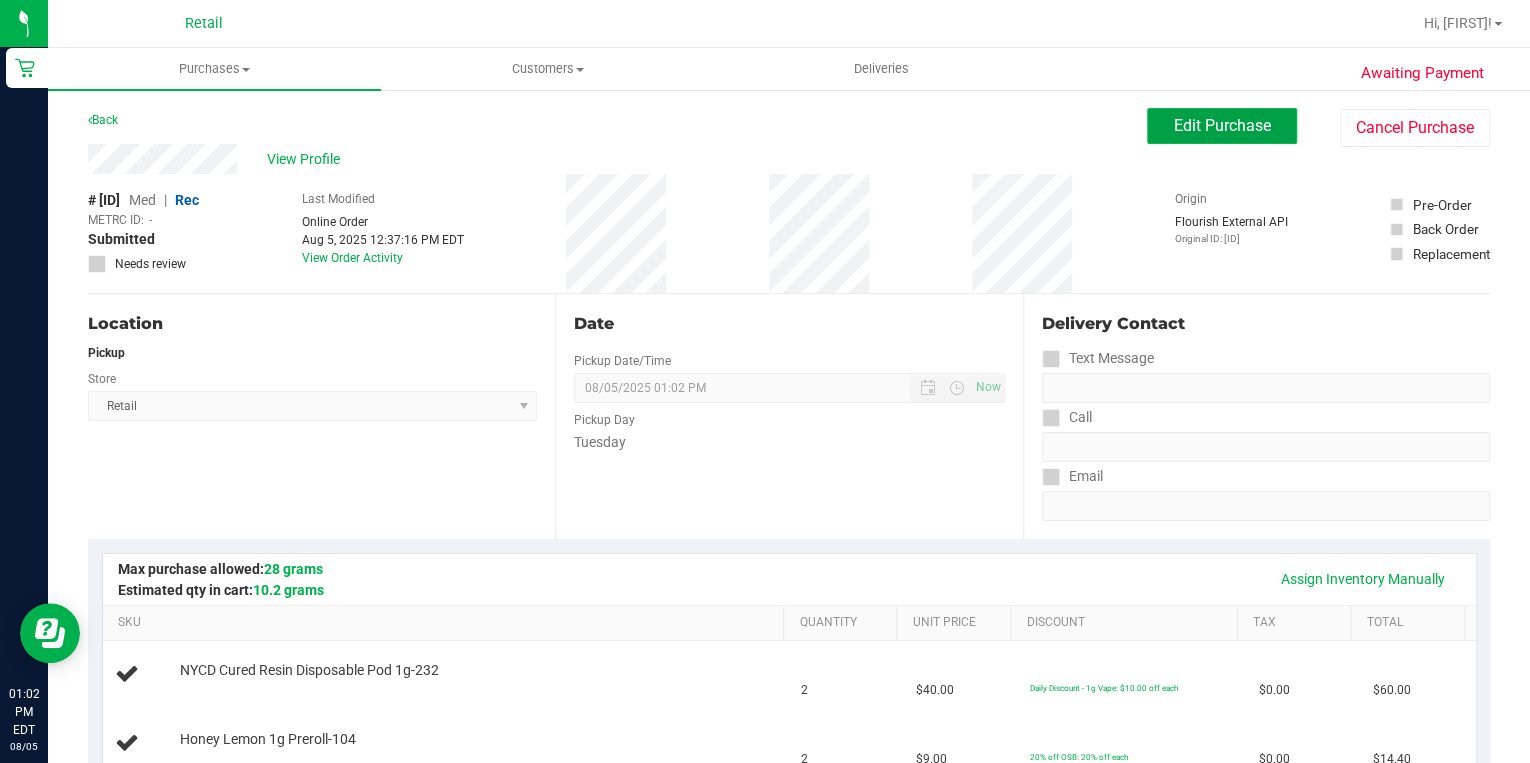 click on "Edit Purchase" at bounding box center [1222, 125] 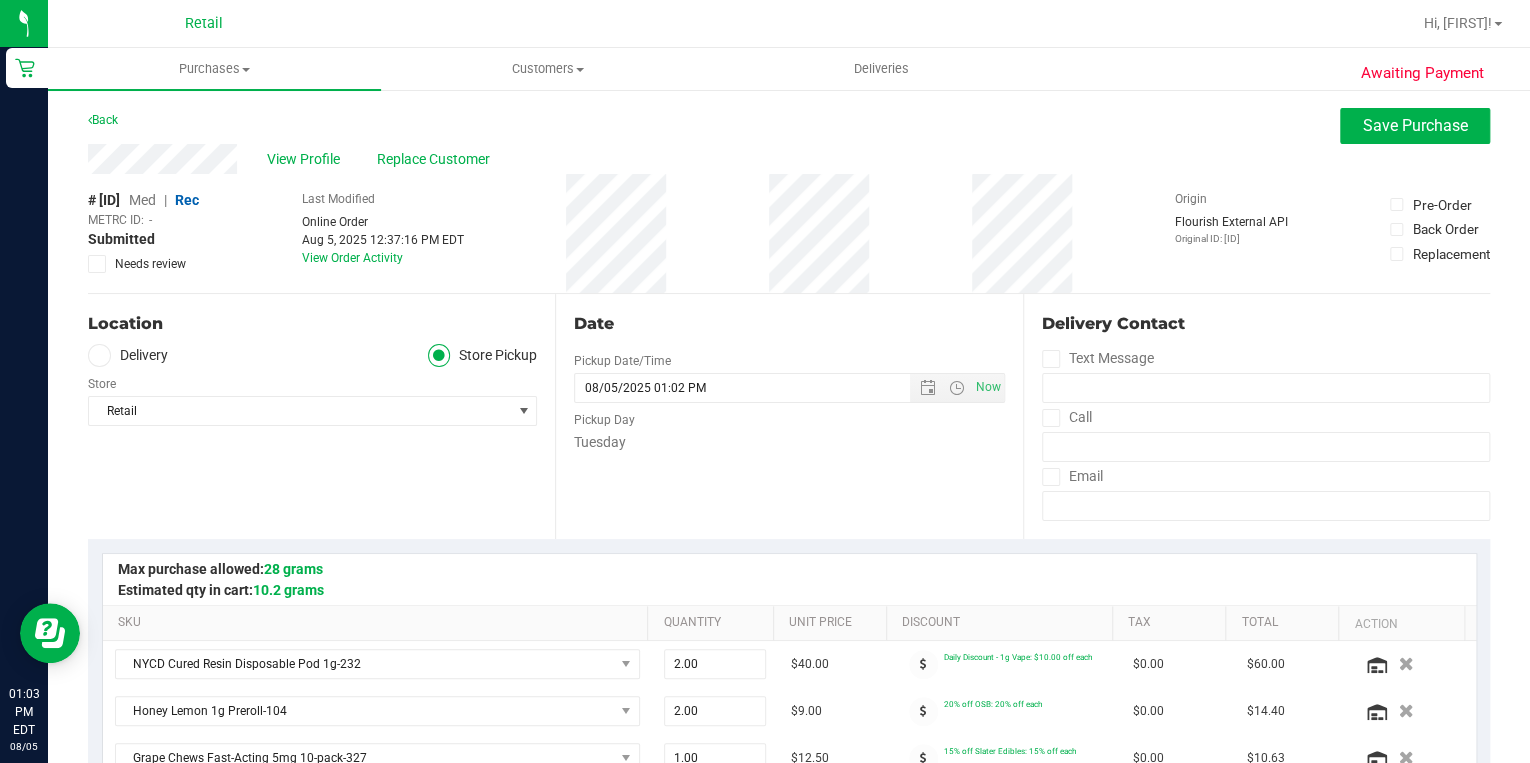 click on "Med" at bounding box center [142, 200] 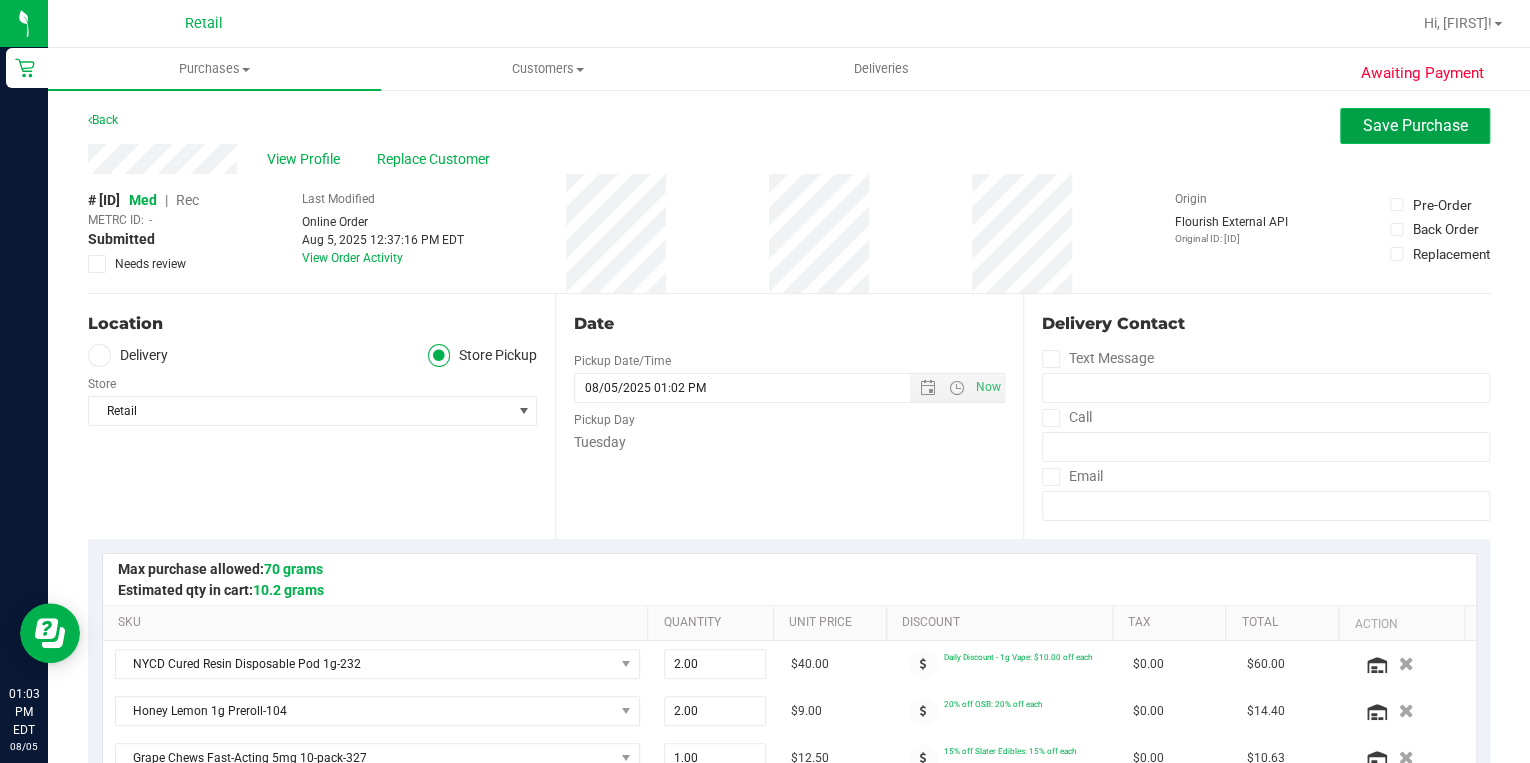 click on "Save Purchase" at bounding box center [1415, 125] 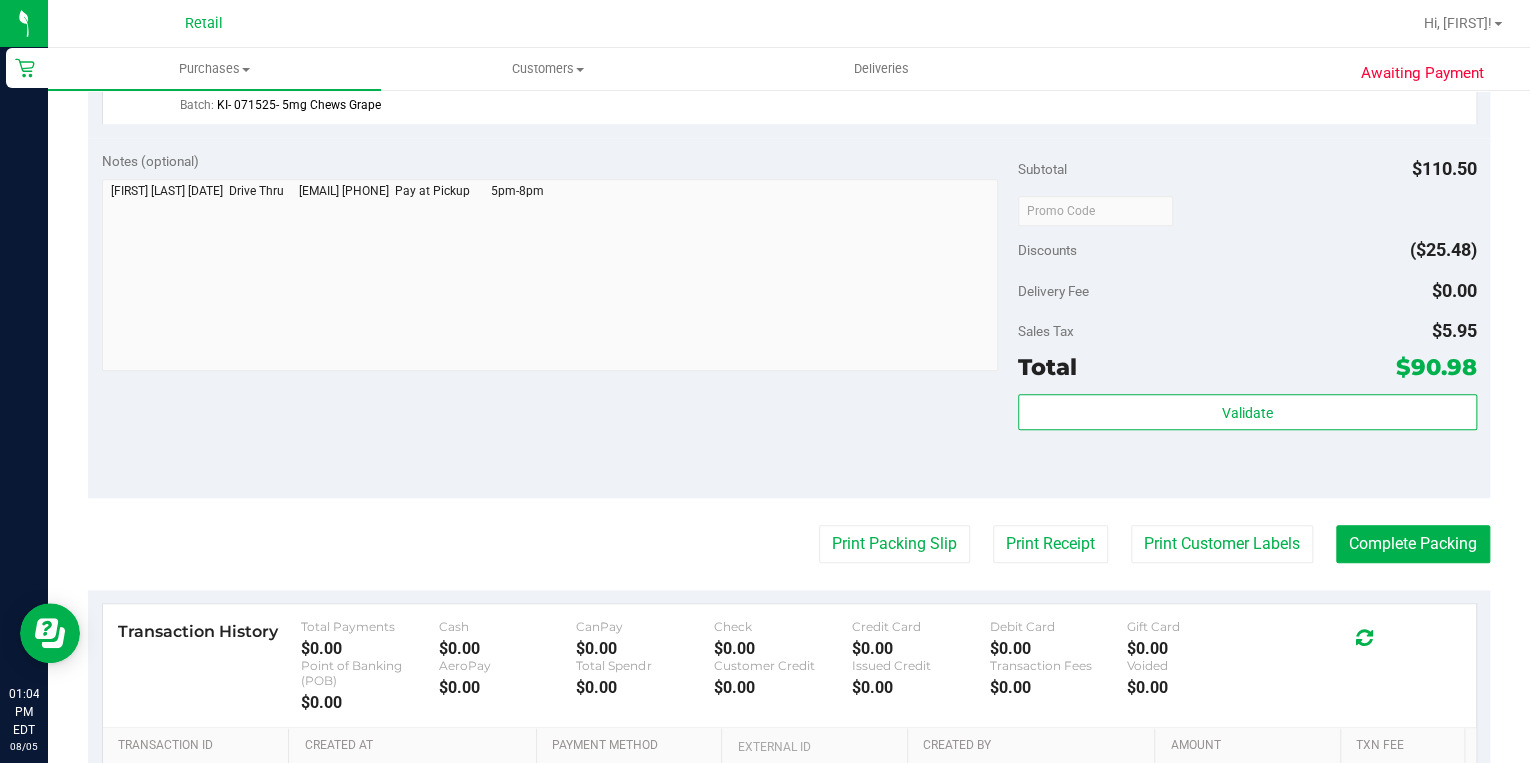 scroll, scrollTop: 1040, scrollLeft: 0, axis: vertical 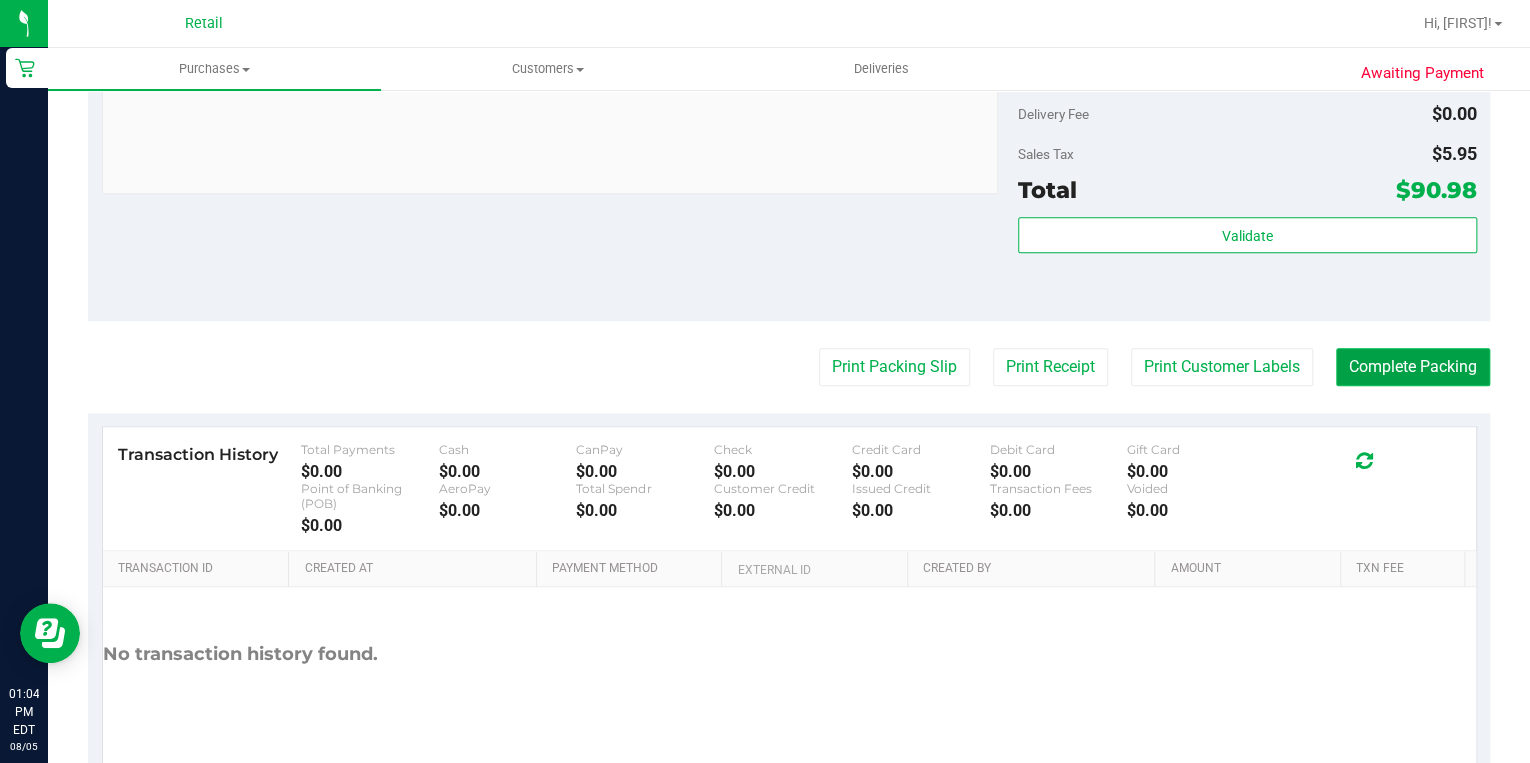 click on "Complete Packing" at bounding box center (1413, 367) 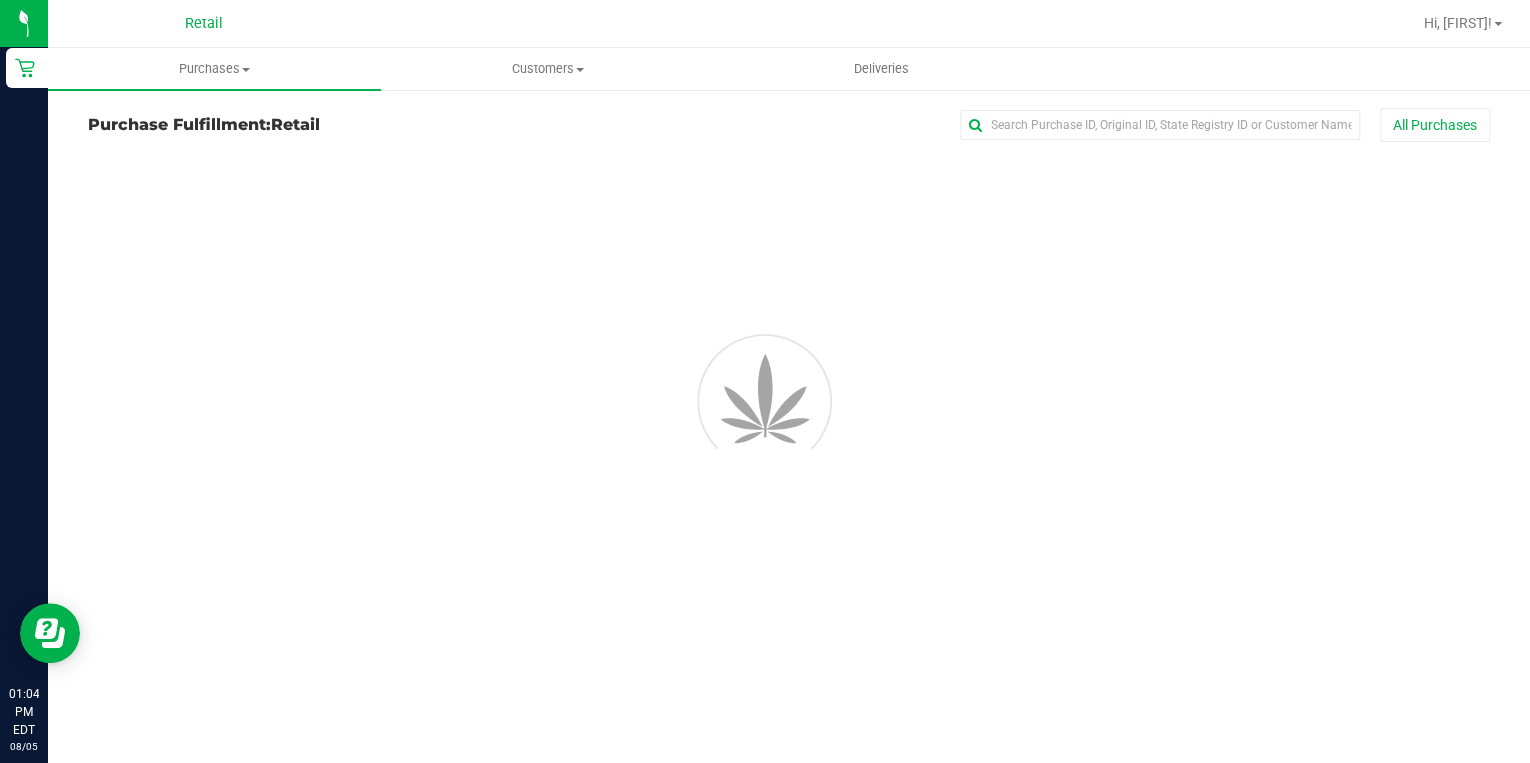 scroll, scrollTop: 0, scrollLeft: 0, axis: both 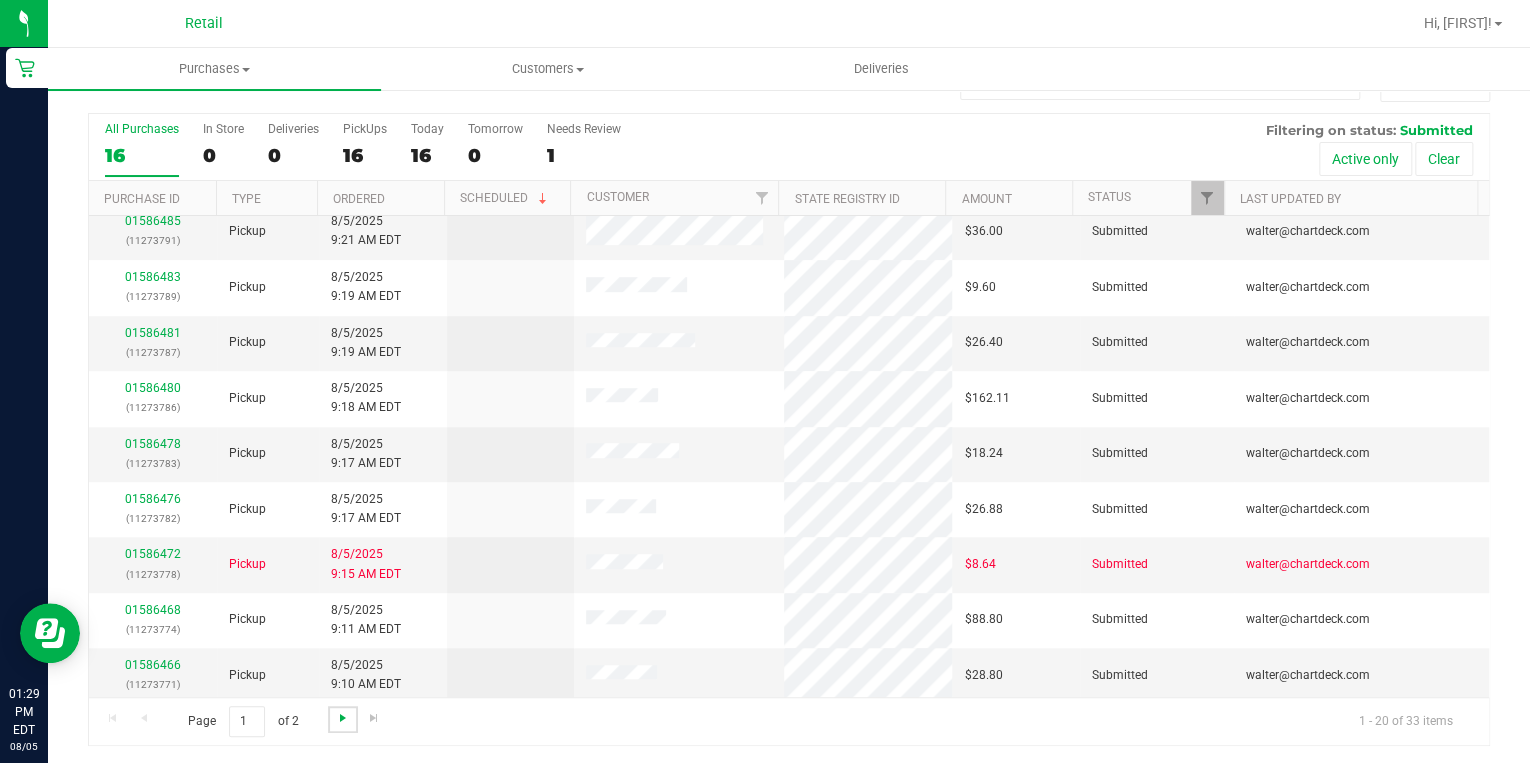 click at bounding box center [343, 718] 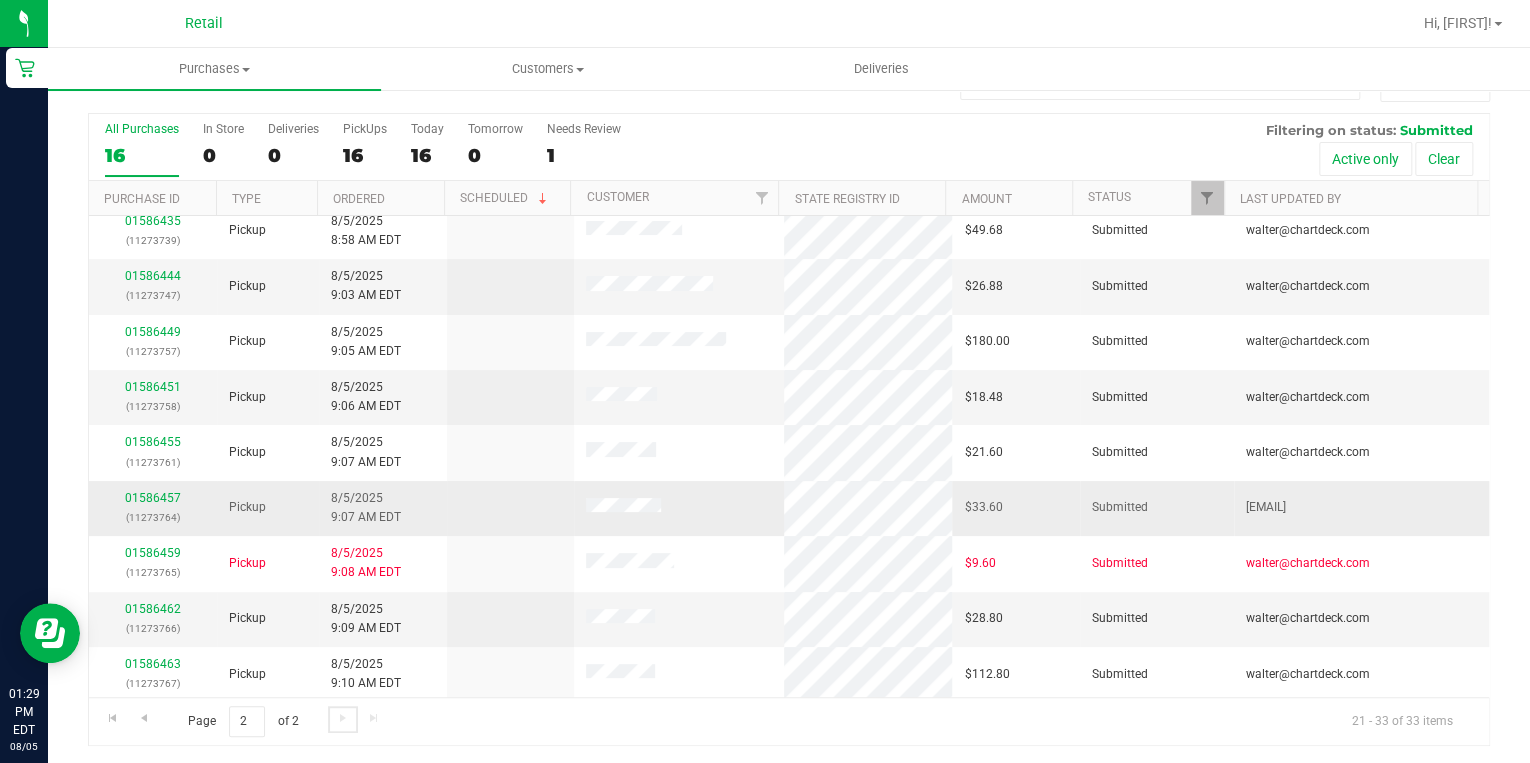 scroll, scrollTop: 160, scrollLeft: 0, axis: vertical 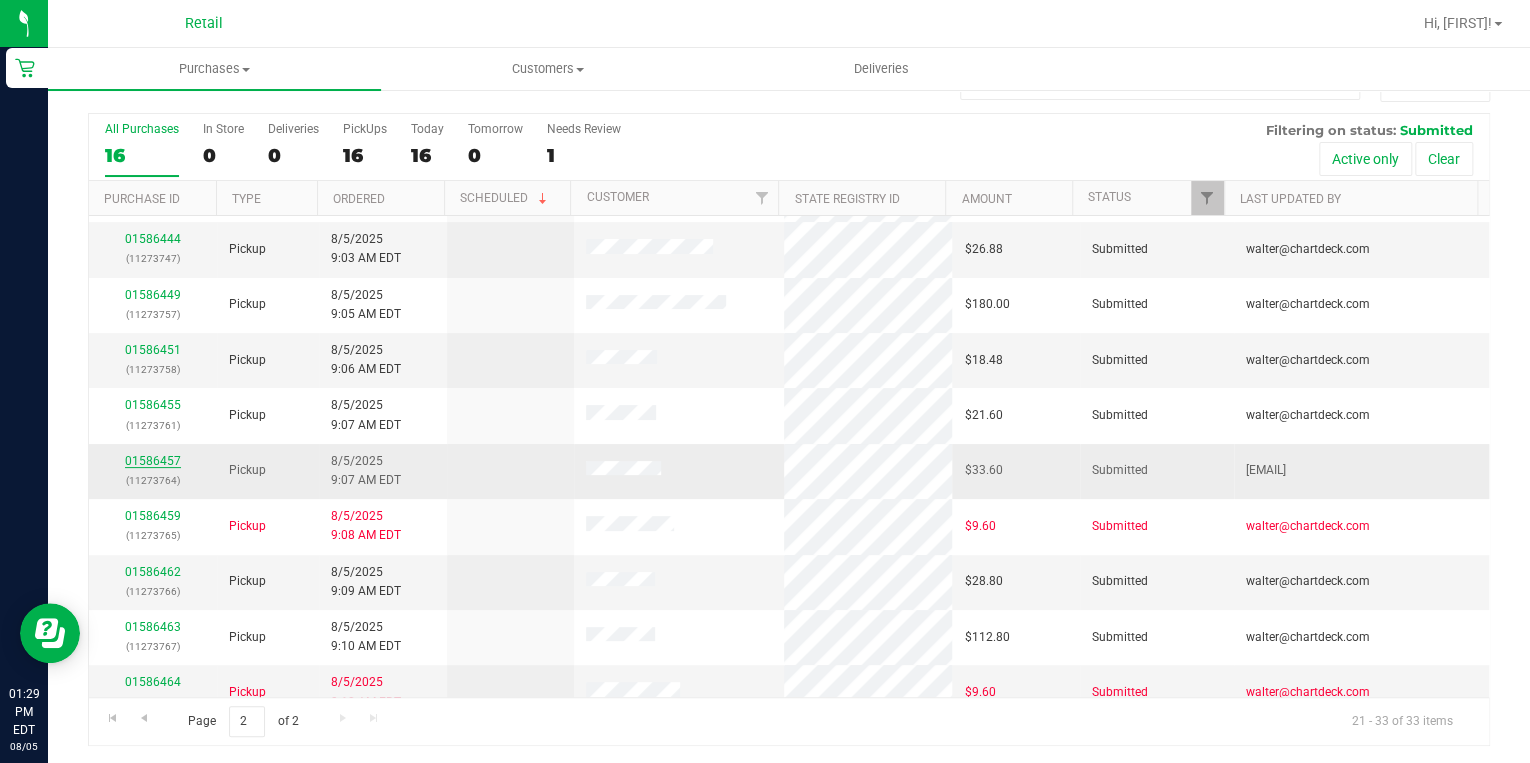 click on "01586457" at bounding box center (153, 461) 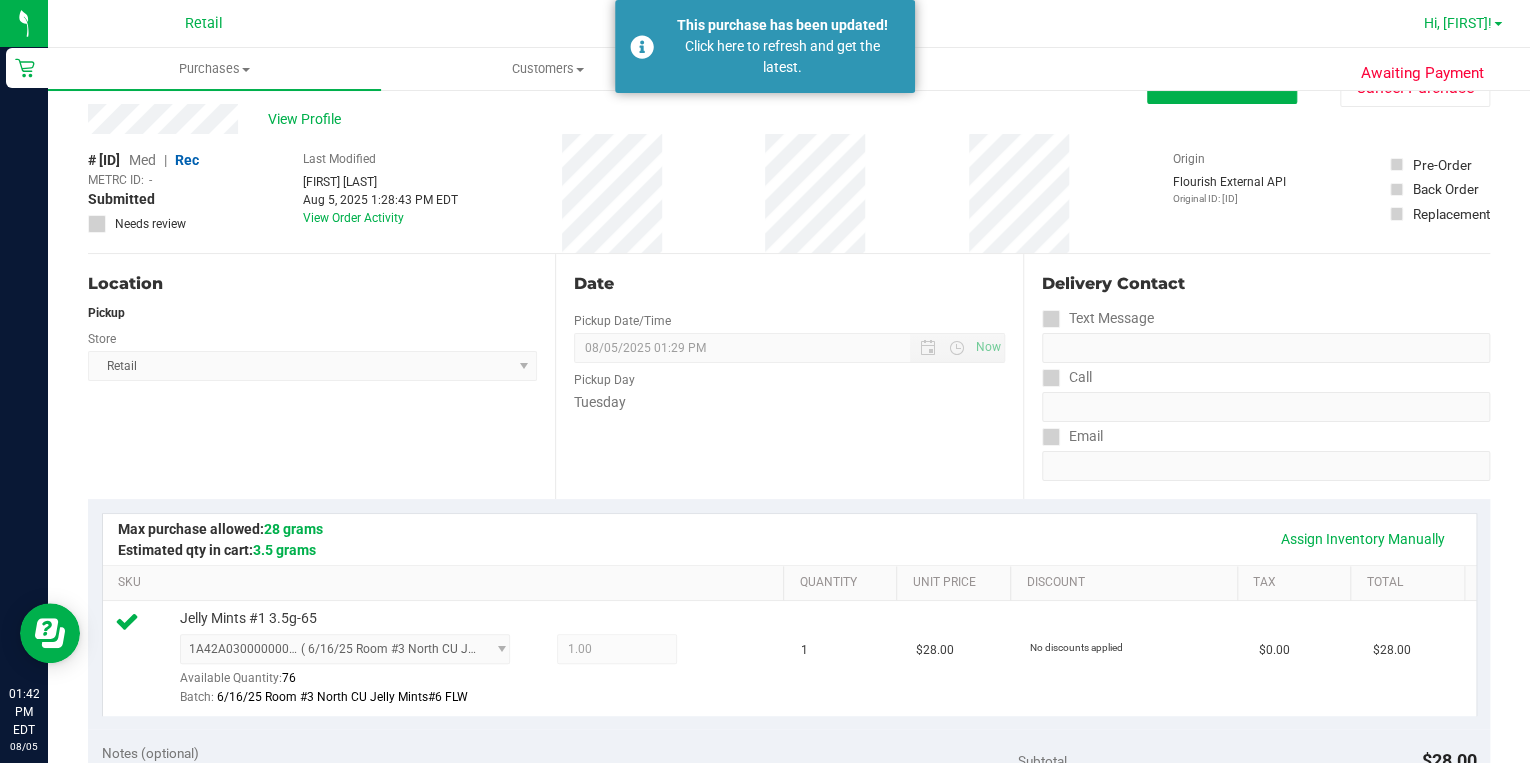 click on "Hi, [FIRST]!" at bounding box center [1458, 23] 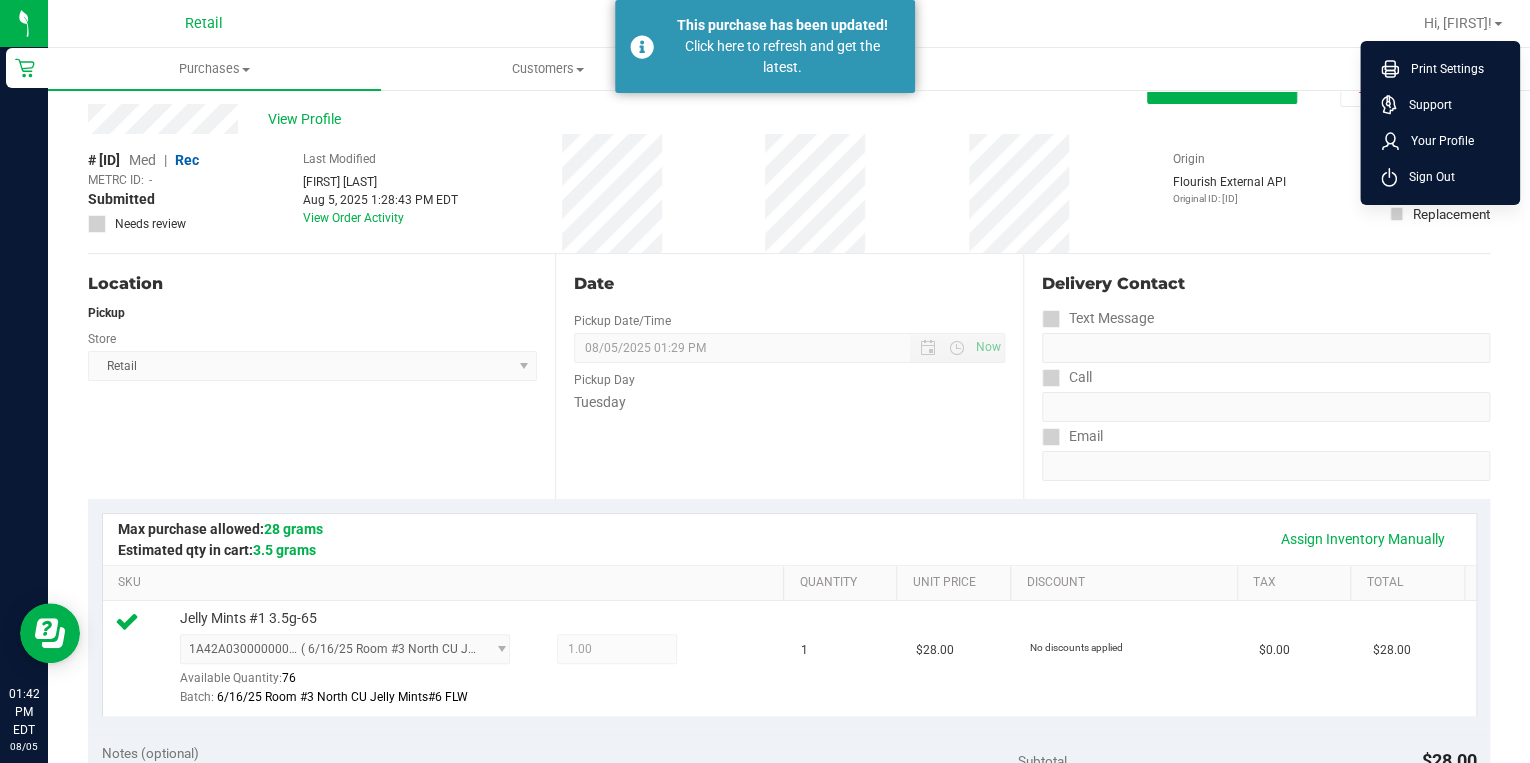 click on "Sign Out" at bounding box center (1440, 177) 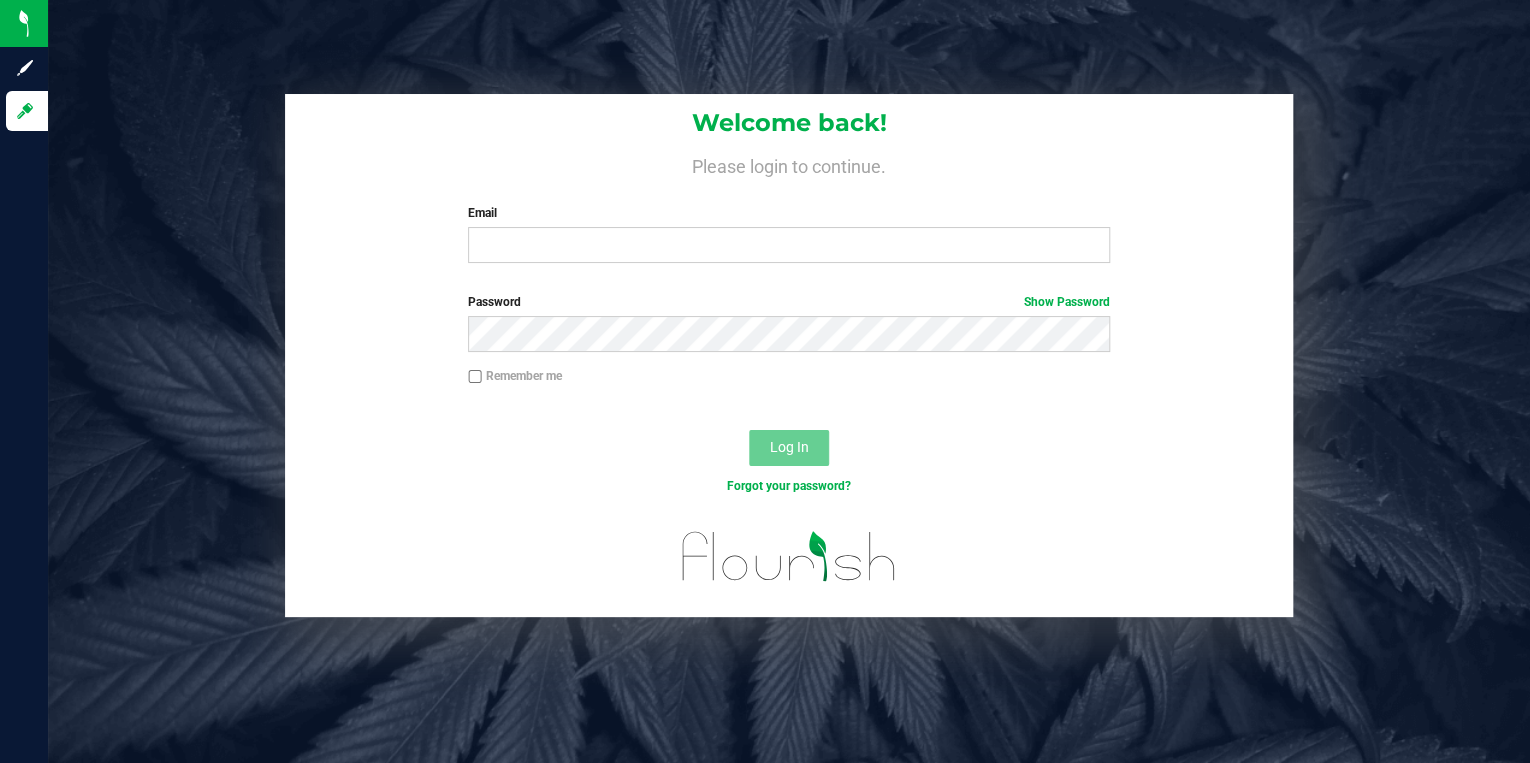 scroll, scrollTop: 0, scrollLeft: 0, axis: both 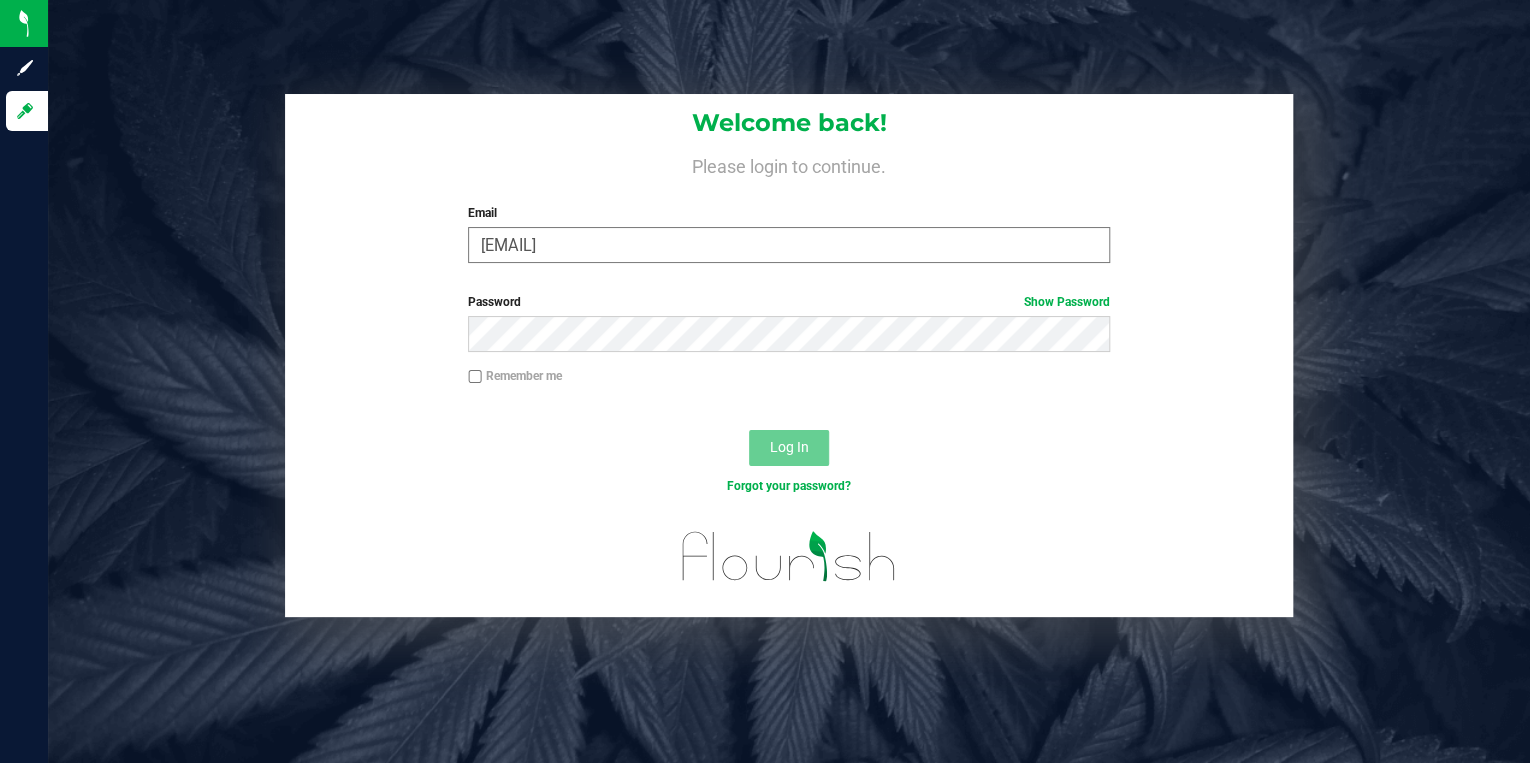 click on "[EMAIL]" at bounding box center [789, 245] 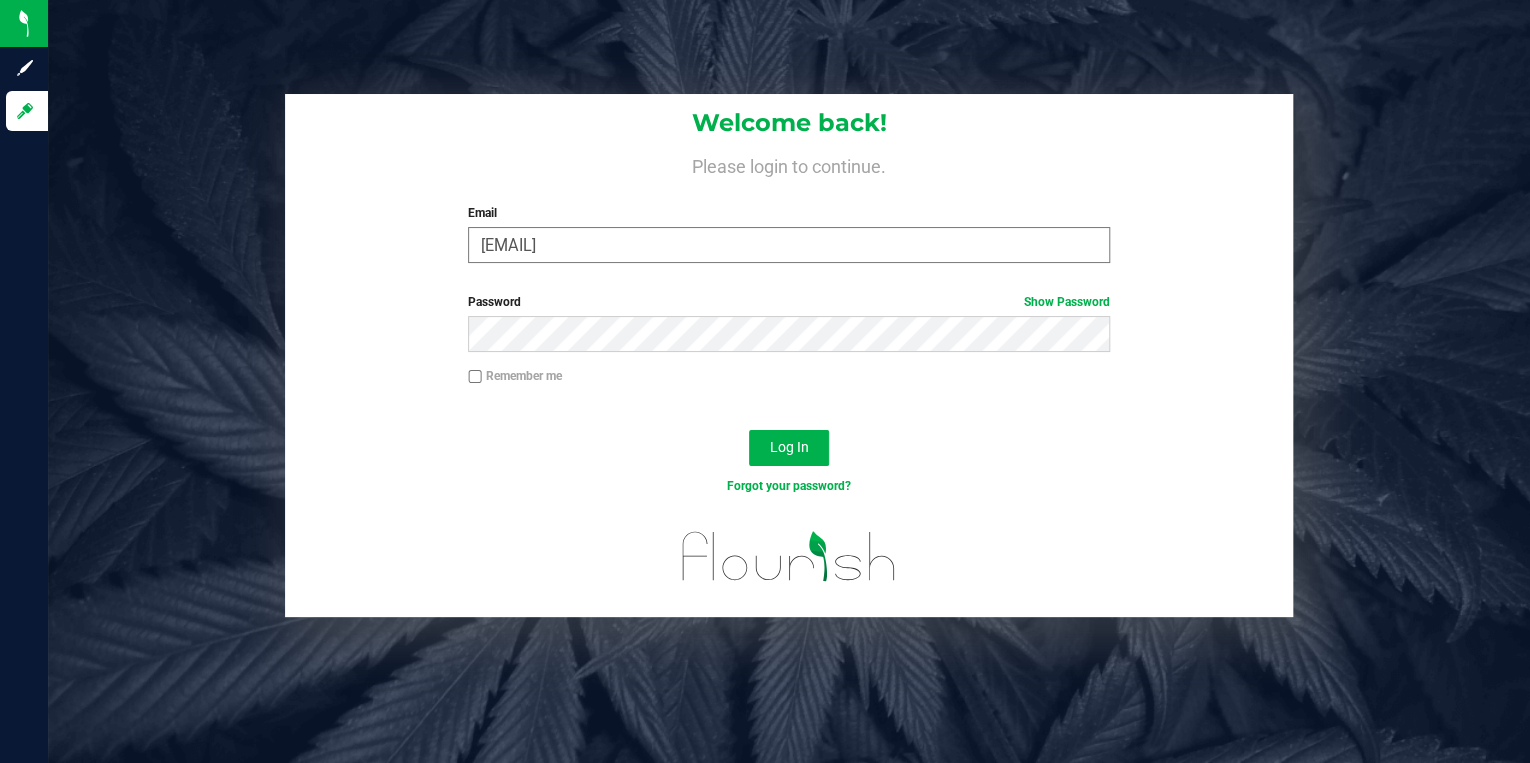click on "[EMAIL]" at bounding box center [789, 245] 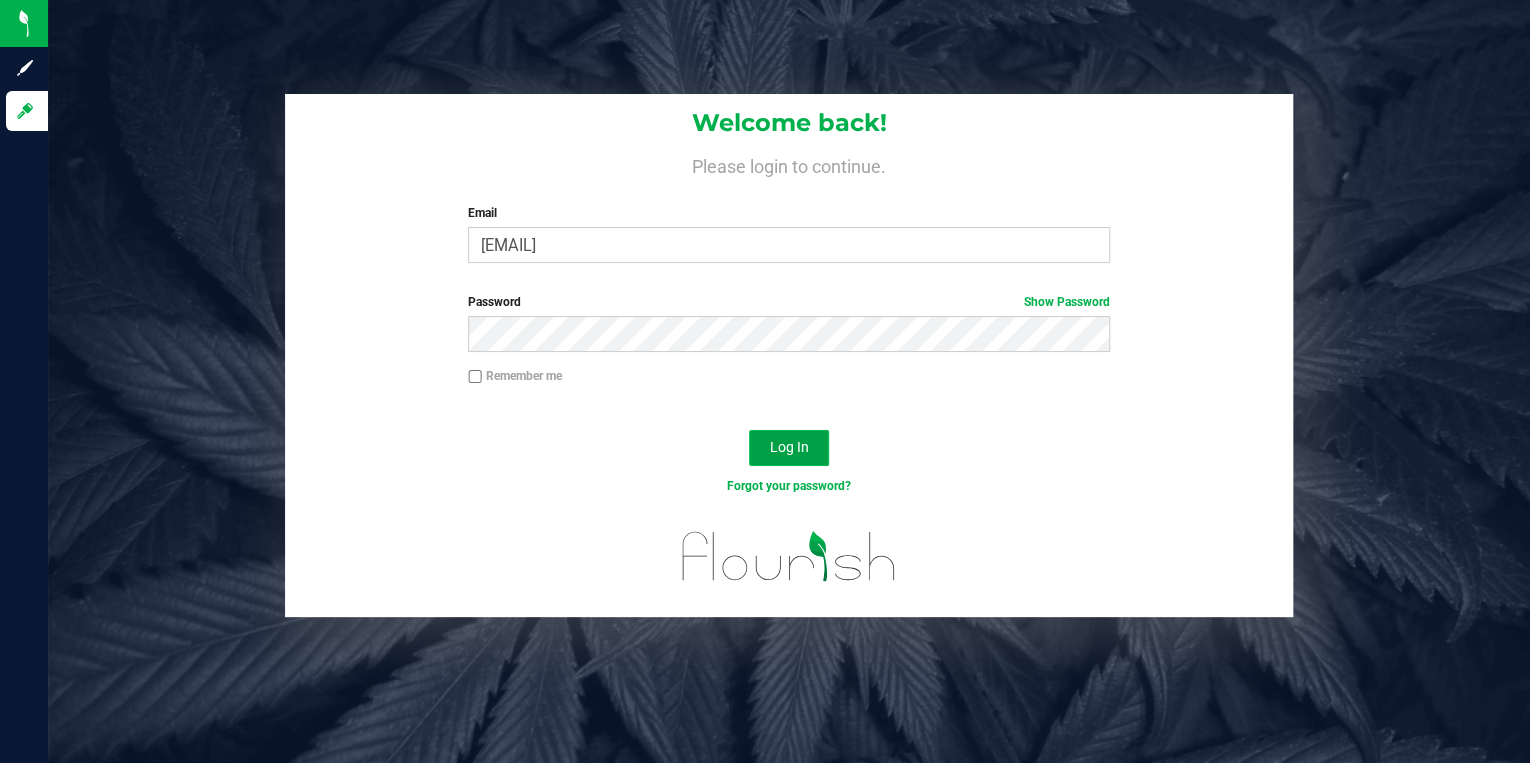 click on "Log In" at bounding box center [789, 448] 